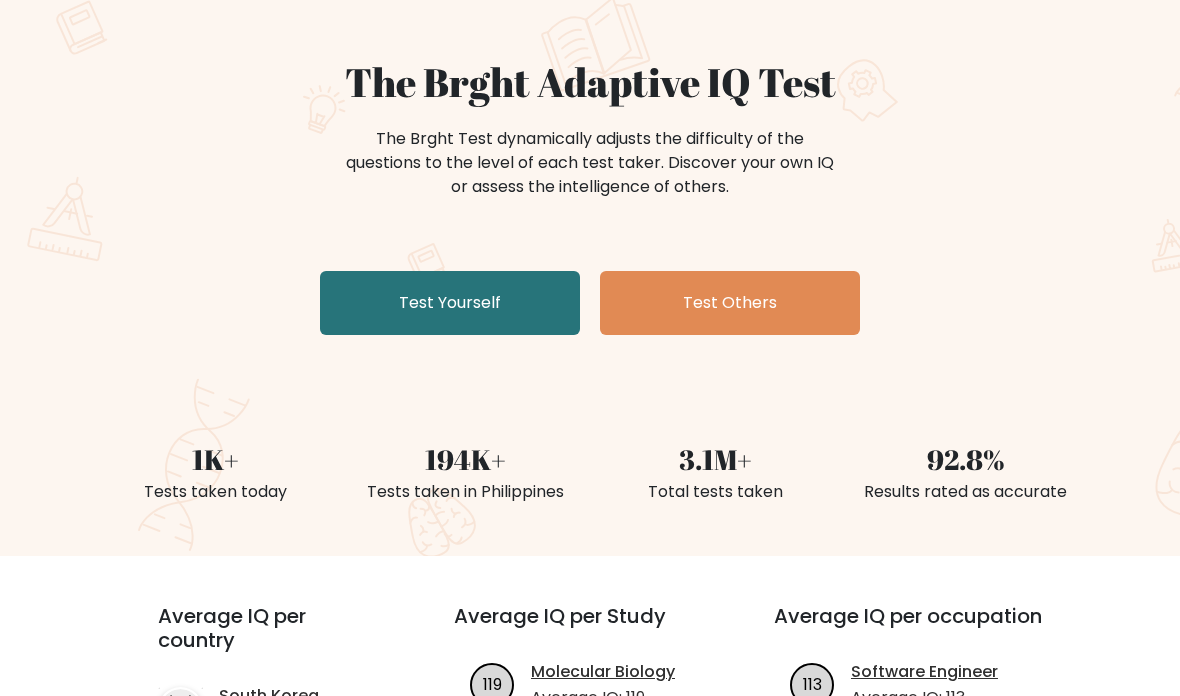 scroll, scrollTop: 152, scrollLeft: 0, axis: vertical 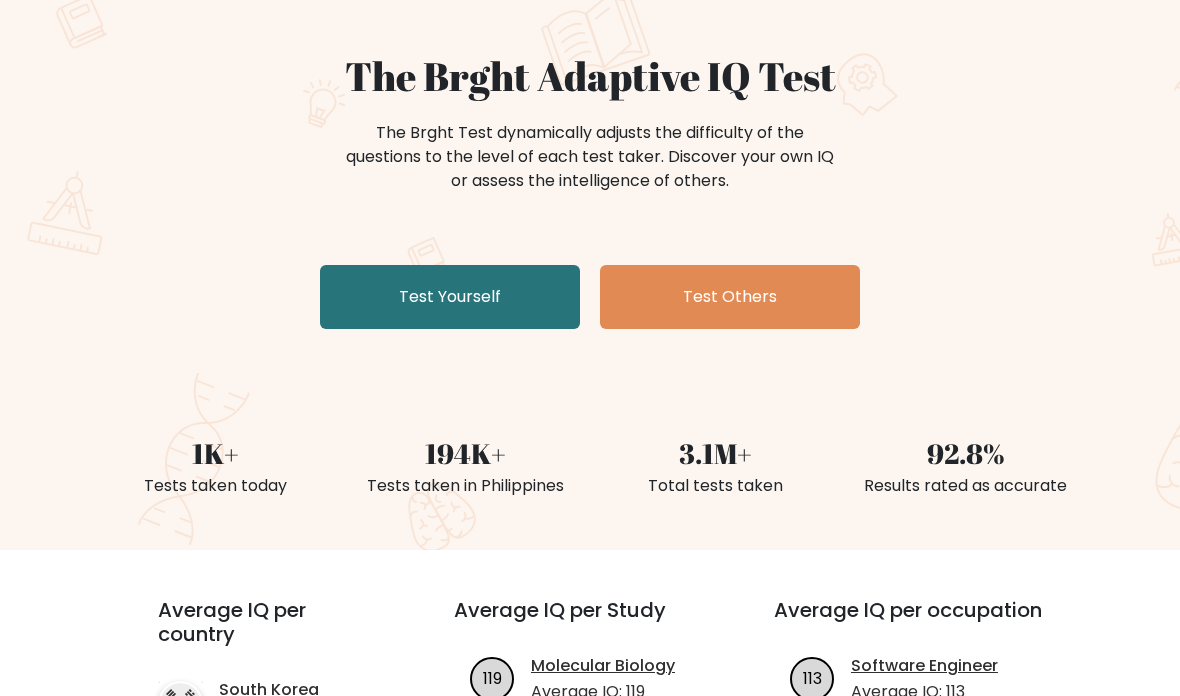 click on "Test Yourself" at bounding box center [450, 298] 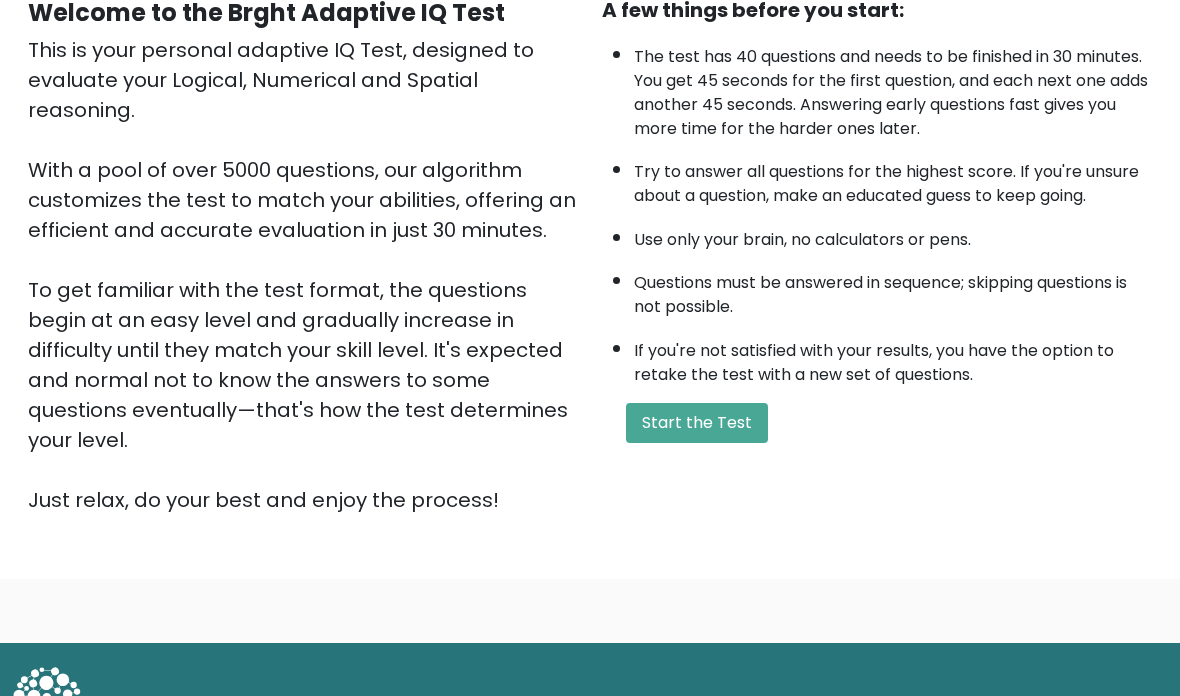 scroll, scrollTop: 210, scrollLeft: 0, axis: vertical 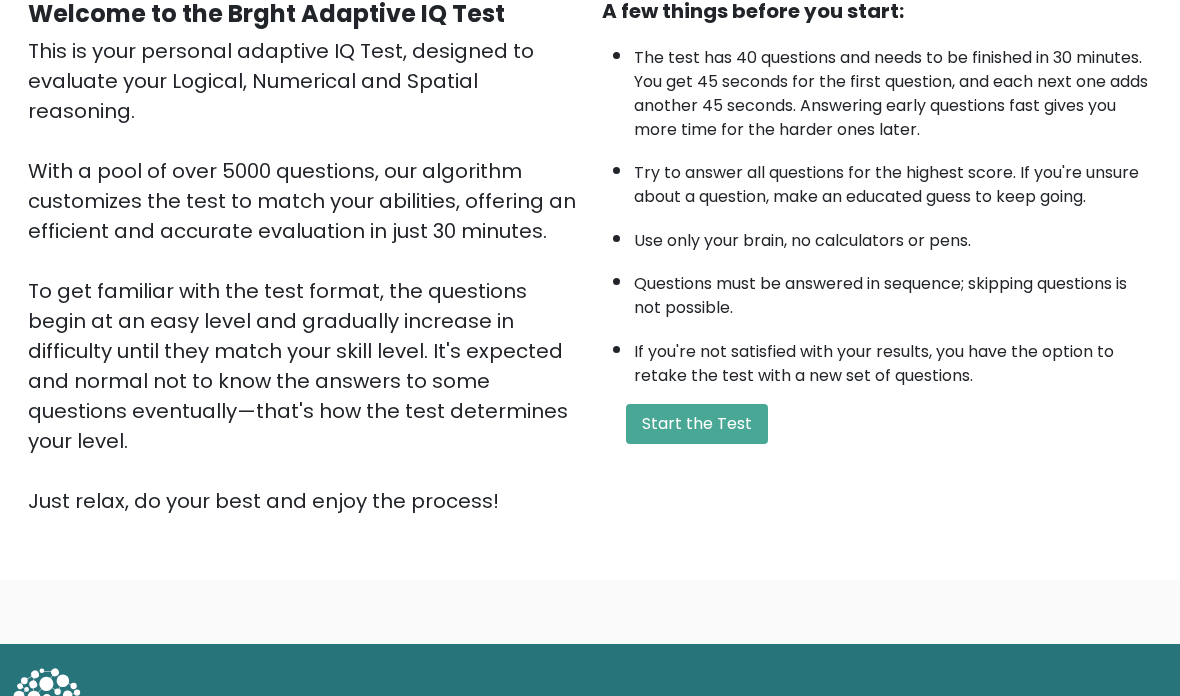 click on "Start the Test" at bounding box center [697, 424] 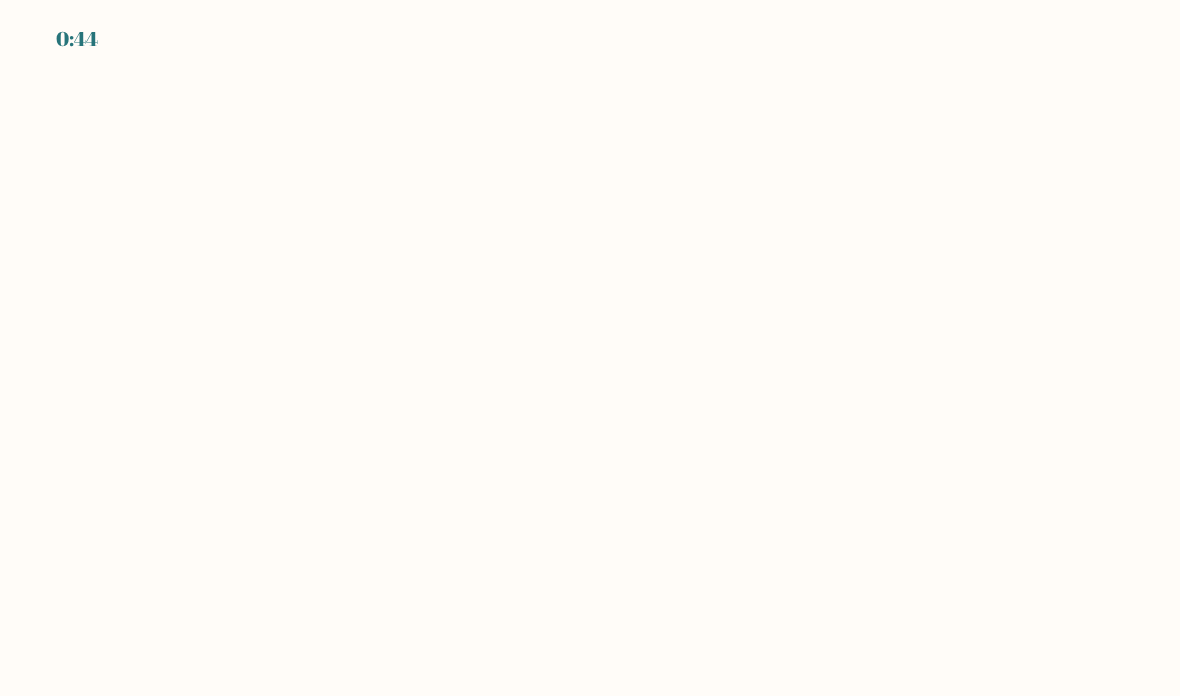 scroll, scrollTop: 0, scrollLeft: 0, axis: both 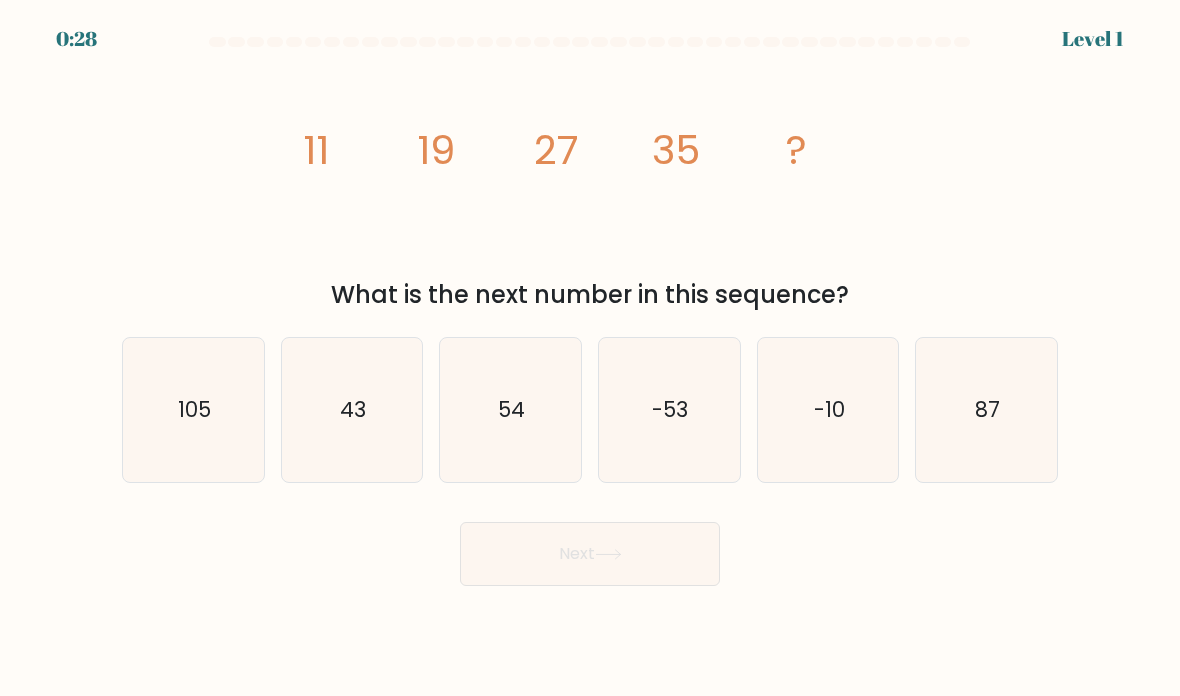 click on "43" at bounding box center [353, 409] 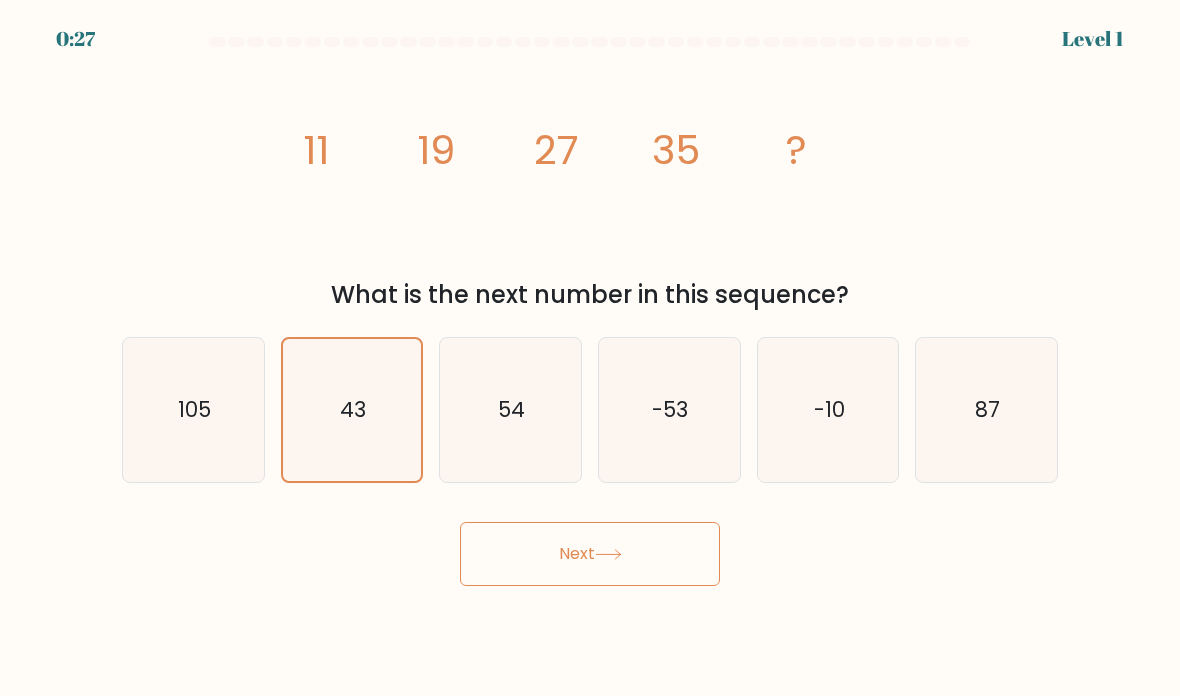 click on "Next" at bounding box center [590, 554] 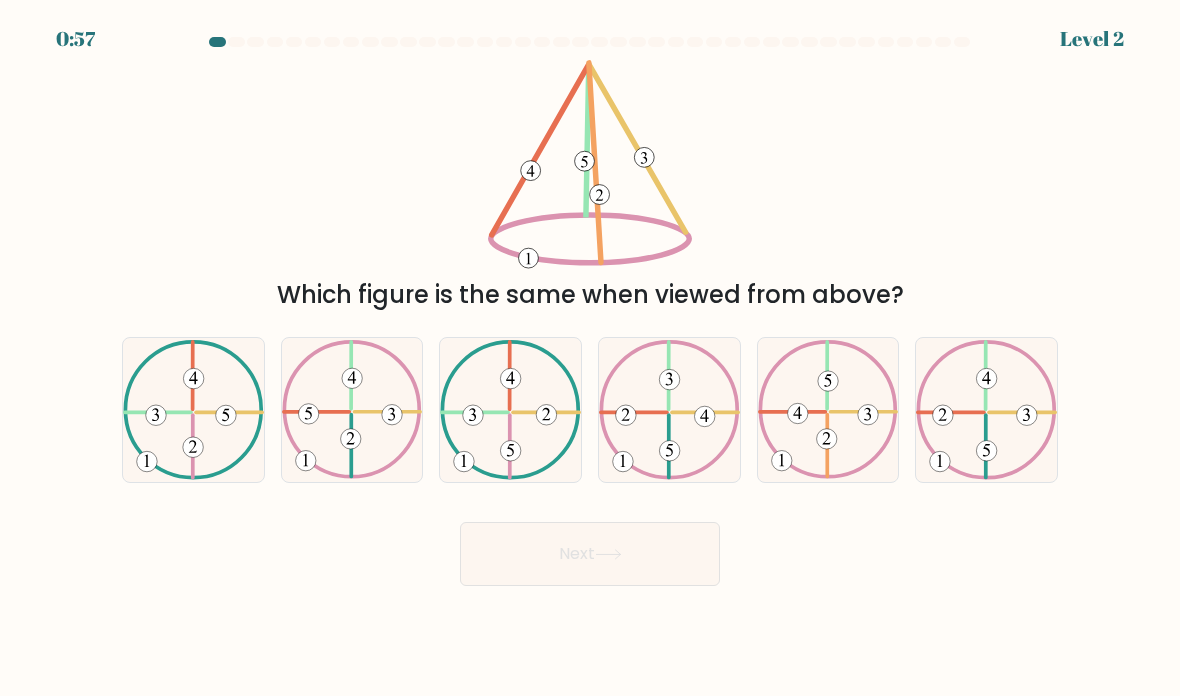 click at bounding box center (828, 409) 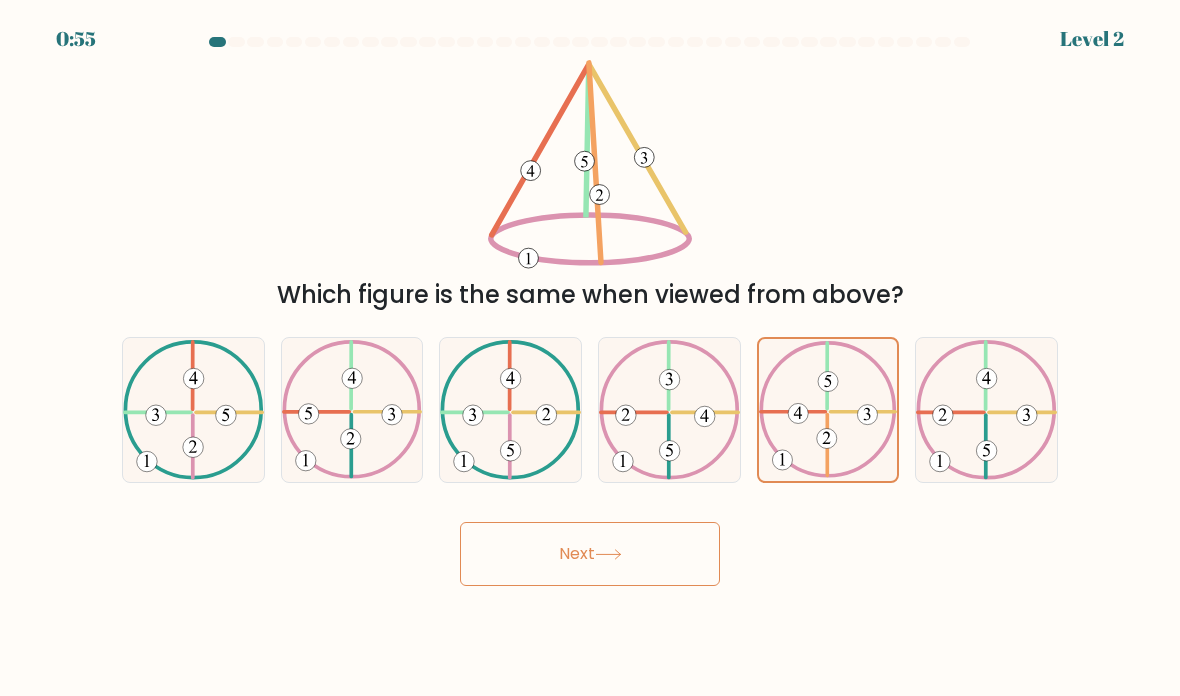 click on "Next" at bounding box center [590, 554] 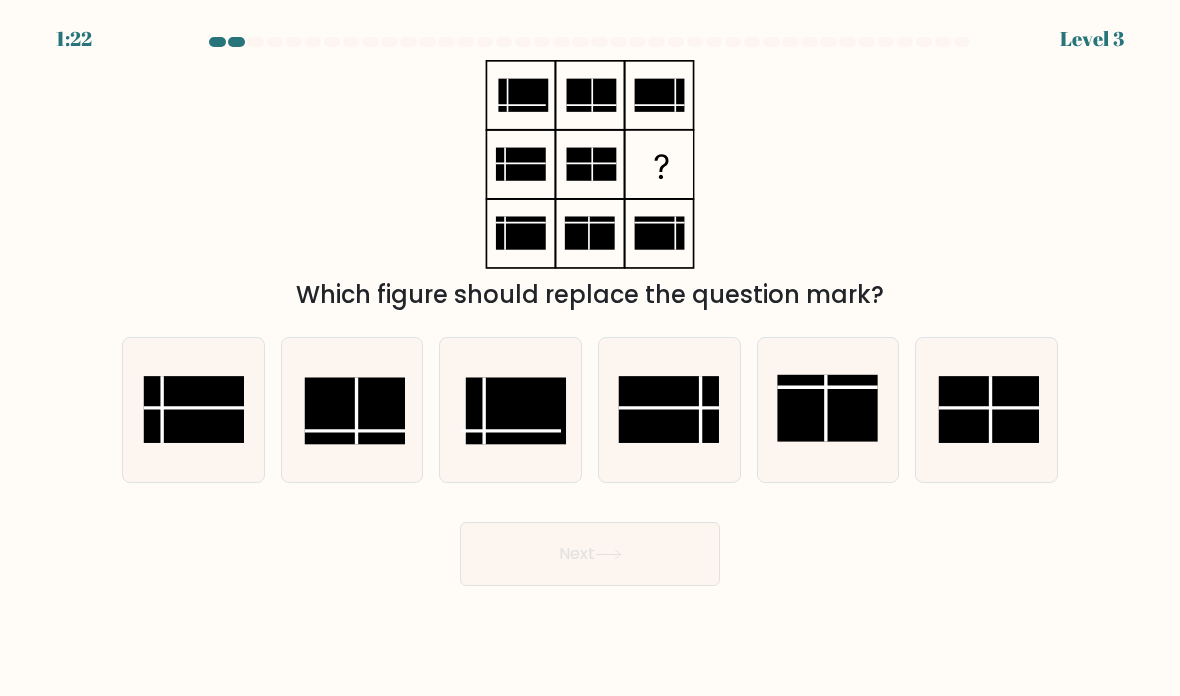 click at bounding box center [669, 409] 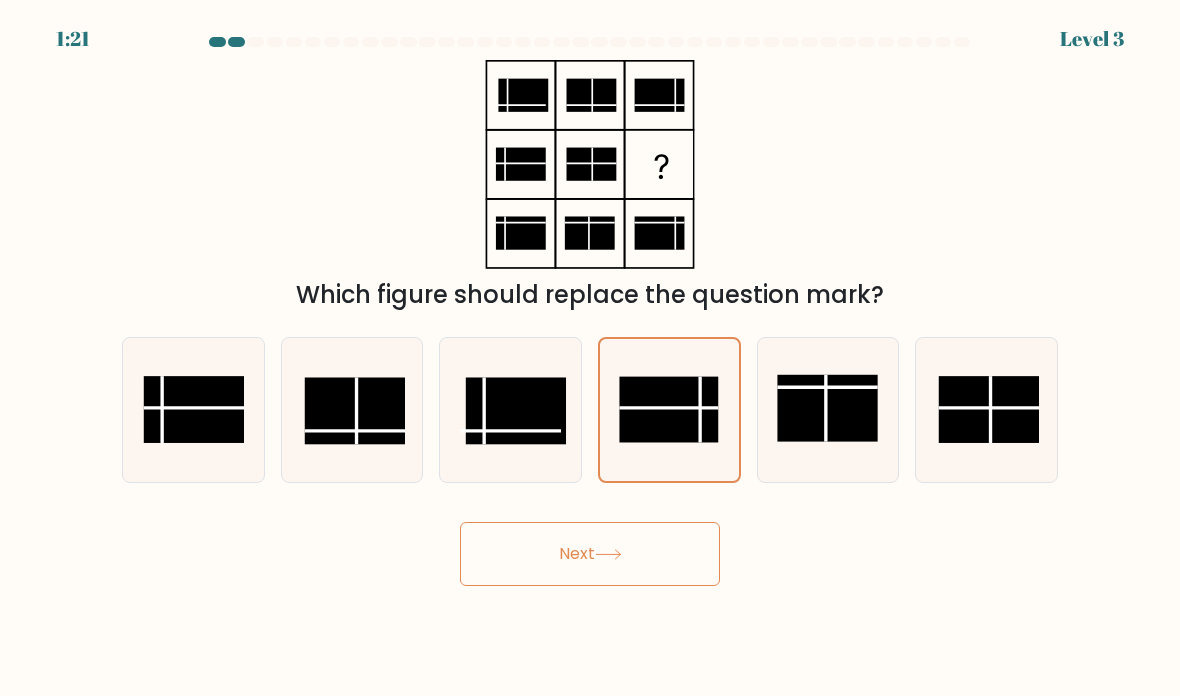 click on "Next" at bounding box center (590, 554) 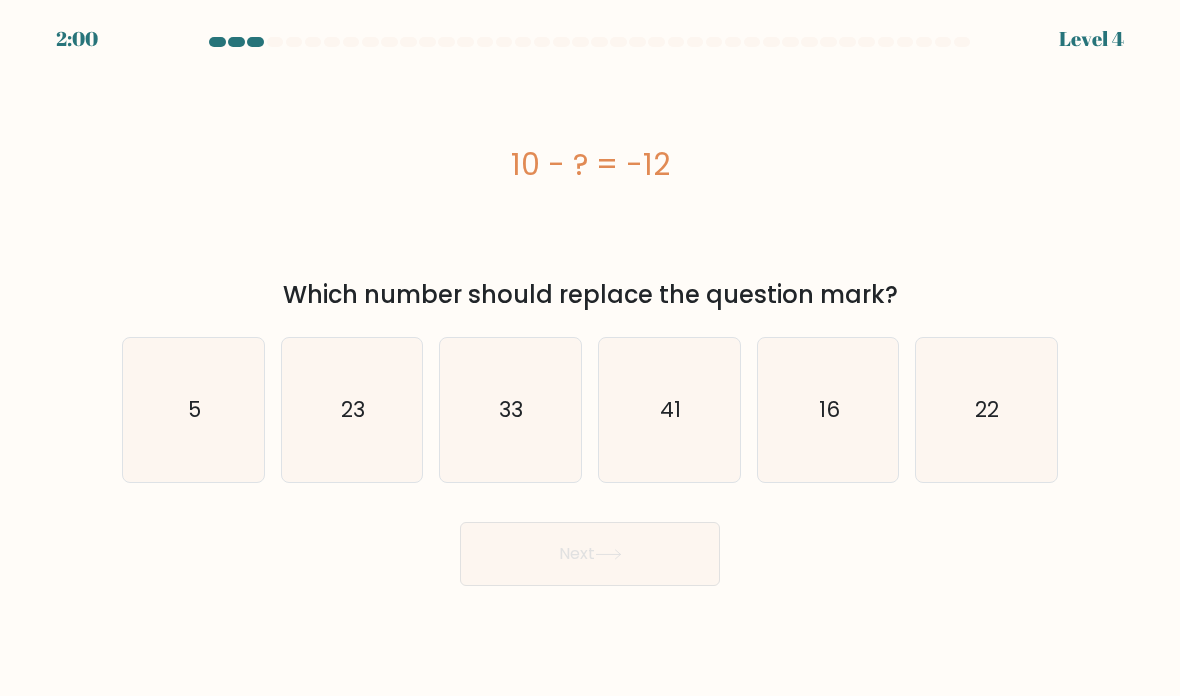 click on "22" at bounding box center (986, 410) 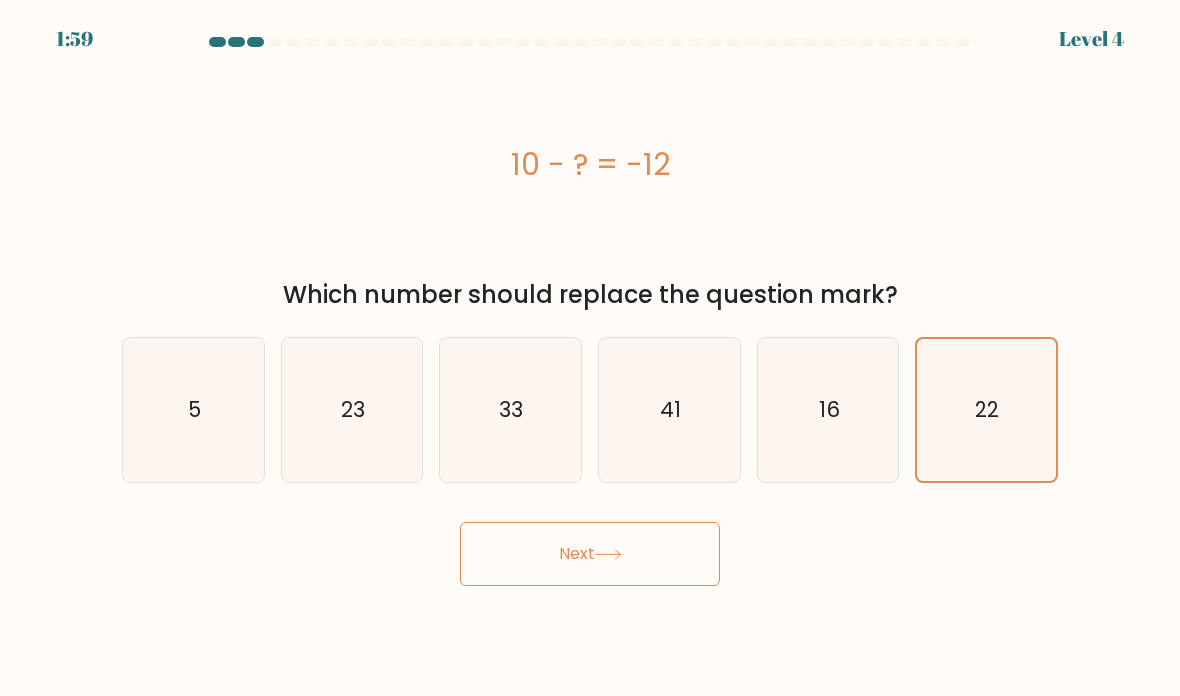 click on "Next" at bounding box center [590, 554] 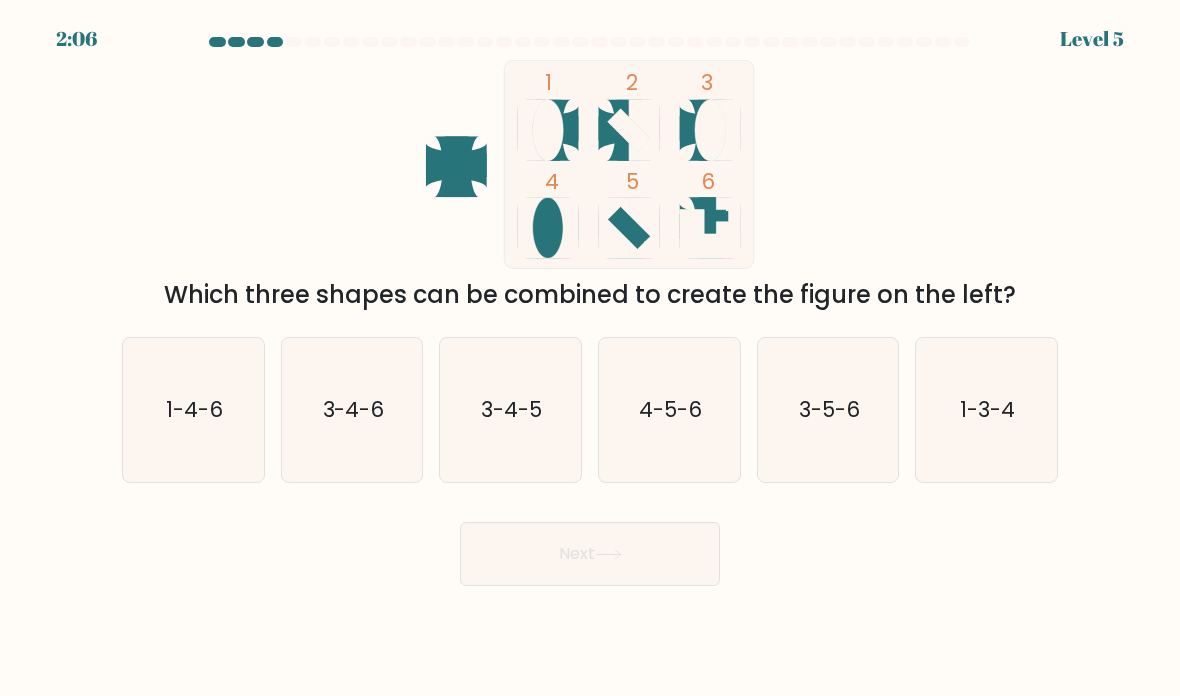 click on "1-3-4" at bounding box center [986, 410] 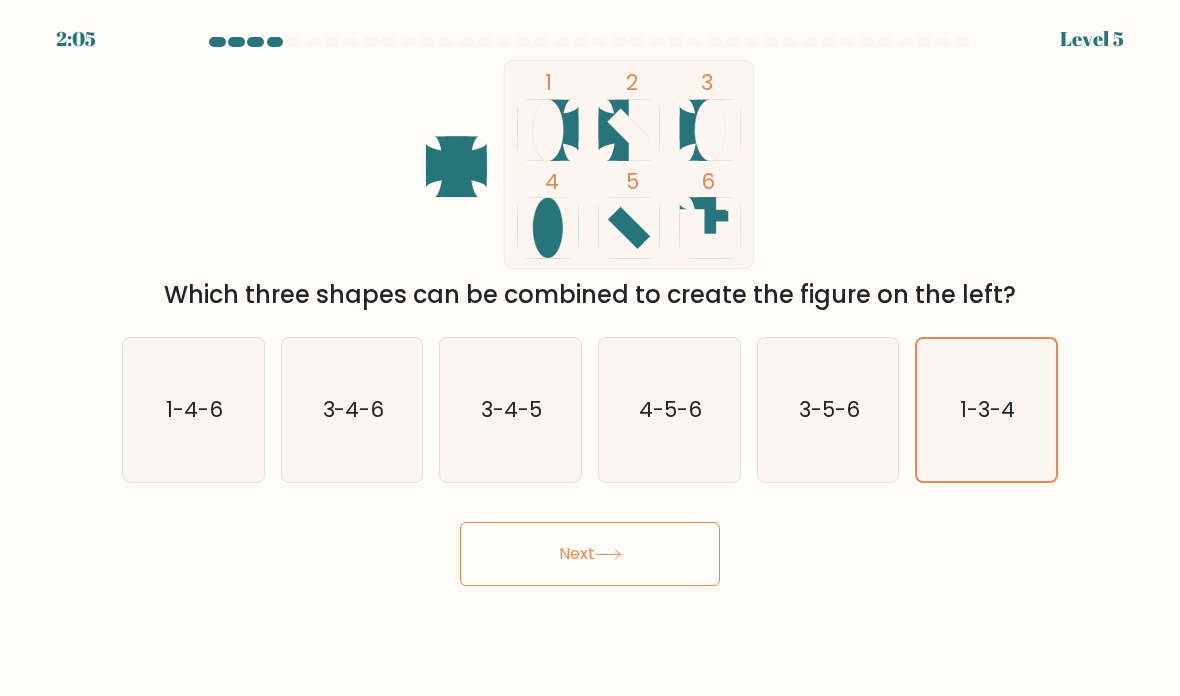 click on "Next" at bounding box center (590, 554) 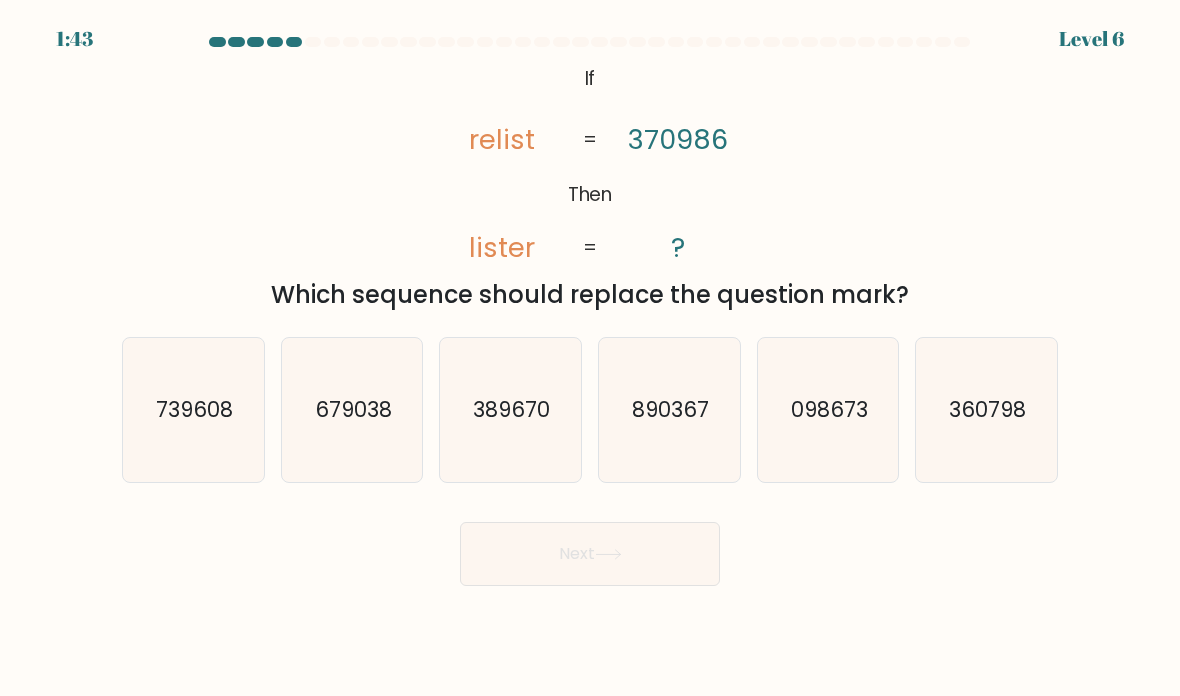 click on "098673" at bounding box center (829, 409) 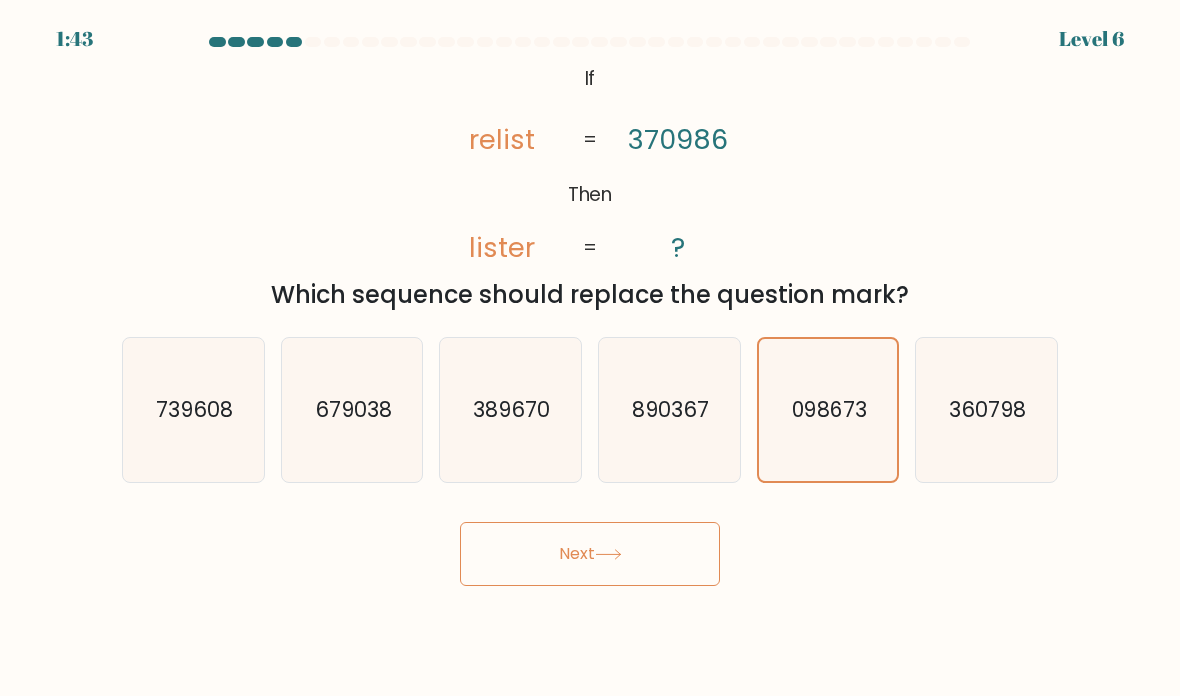 click on "Next" at bounding box center [590, 554] 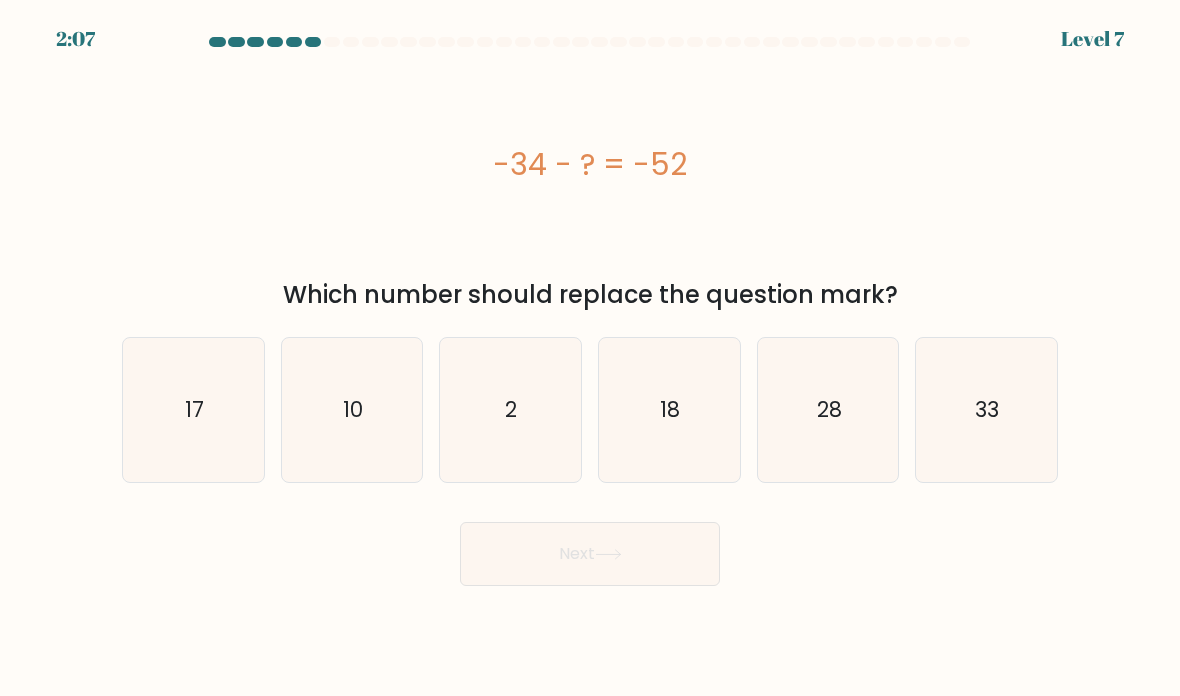 click on "18" at bounding box center [669, 410] 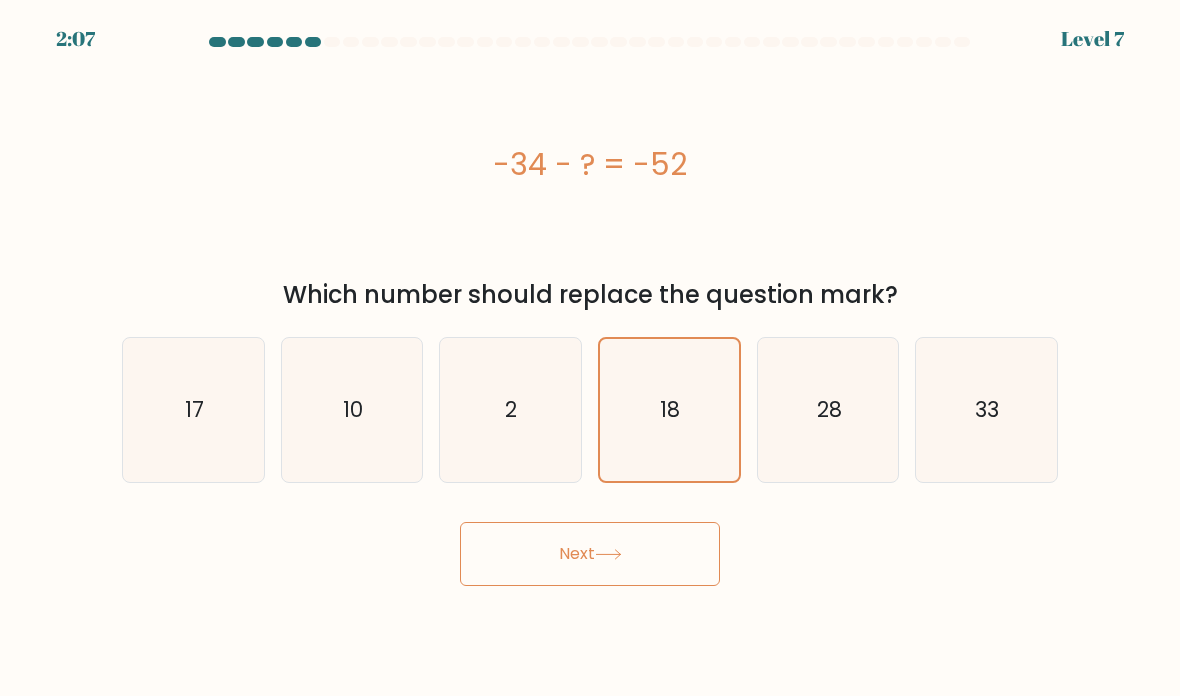 click on "Next" at bounding box center (590, 554) 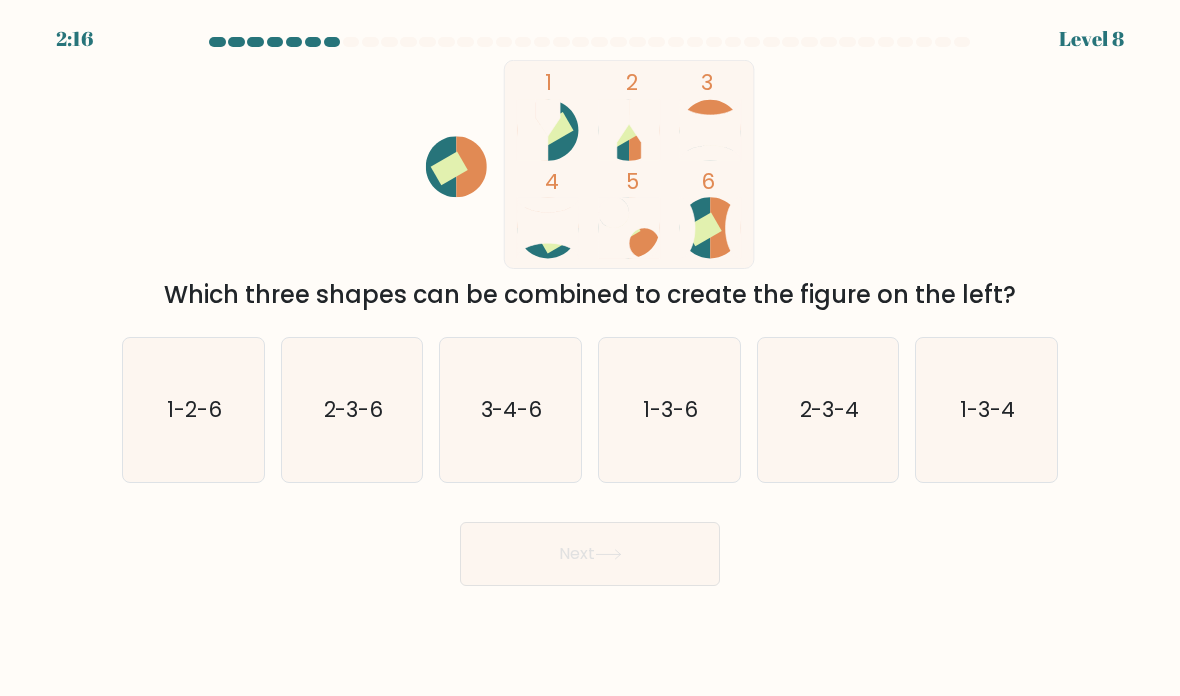 click on "3-4-6" at bounding box center [512, 409] 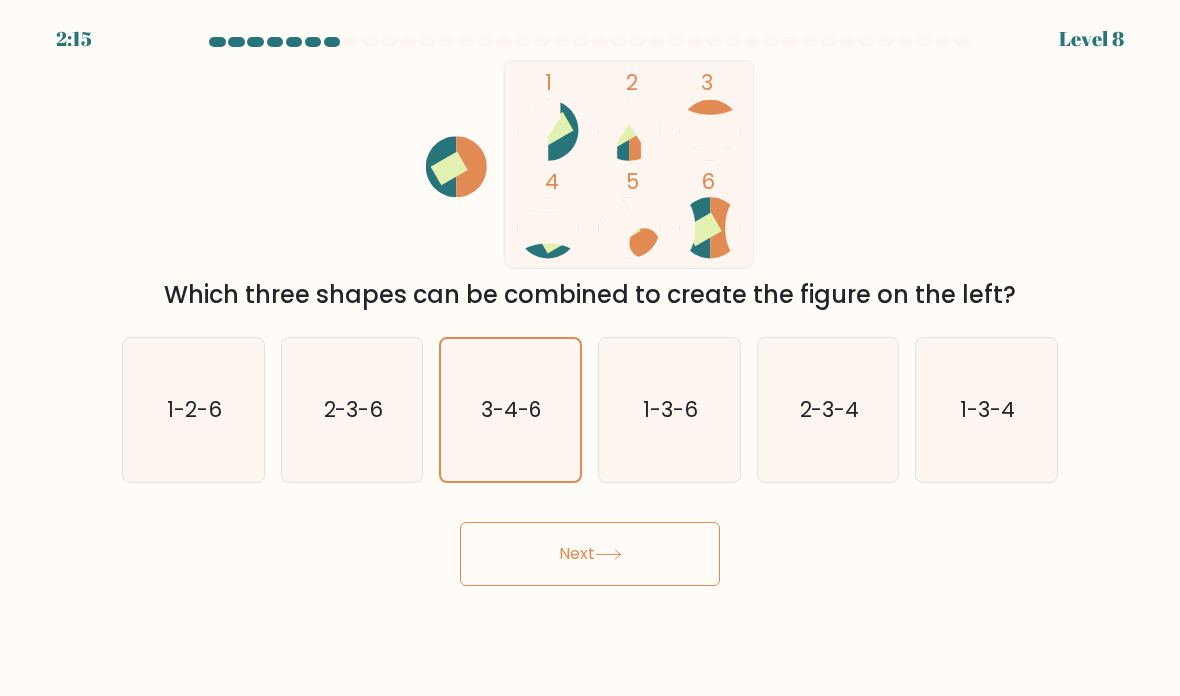 click on "Next" at bounding box center (590, 554) 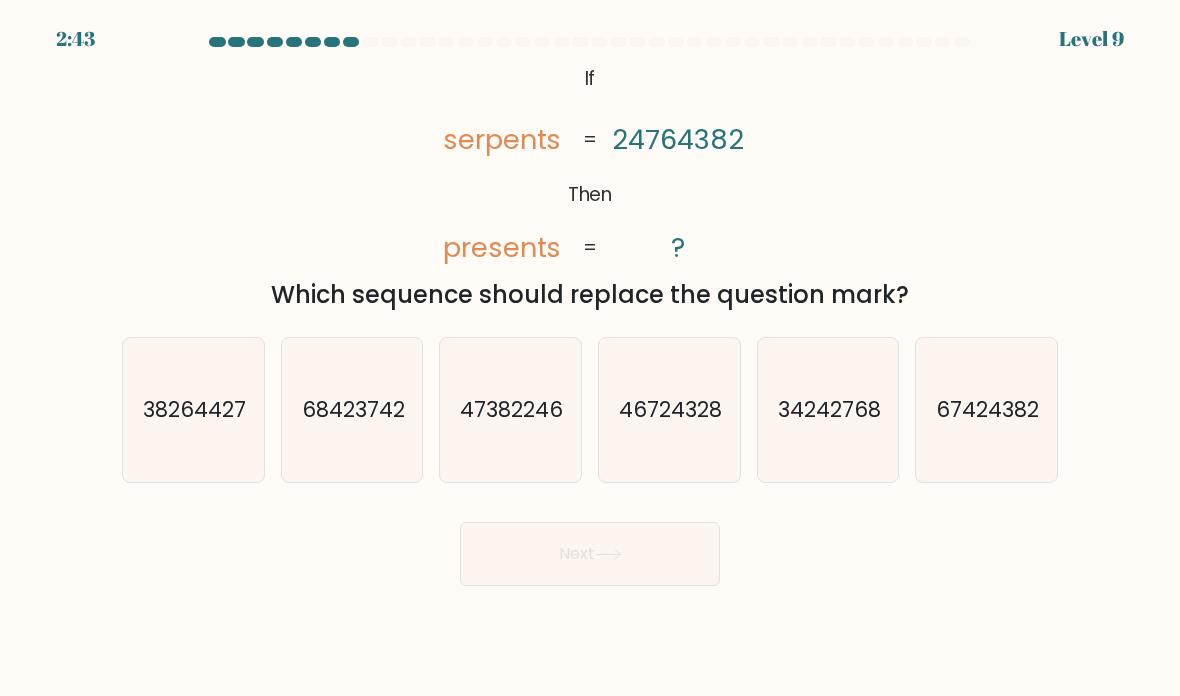 click on "67424382" at bounding box center (986, 410) 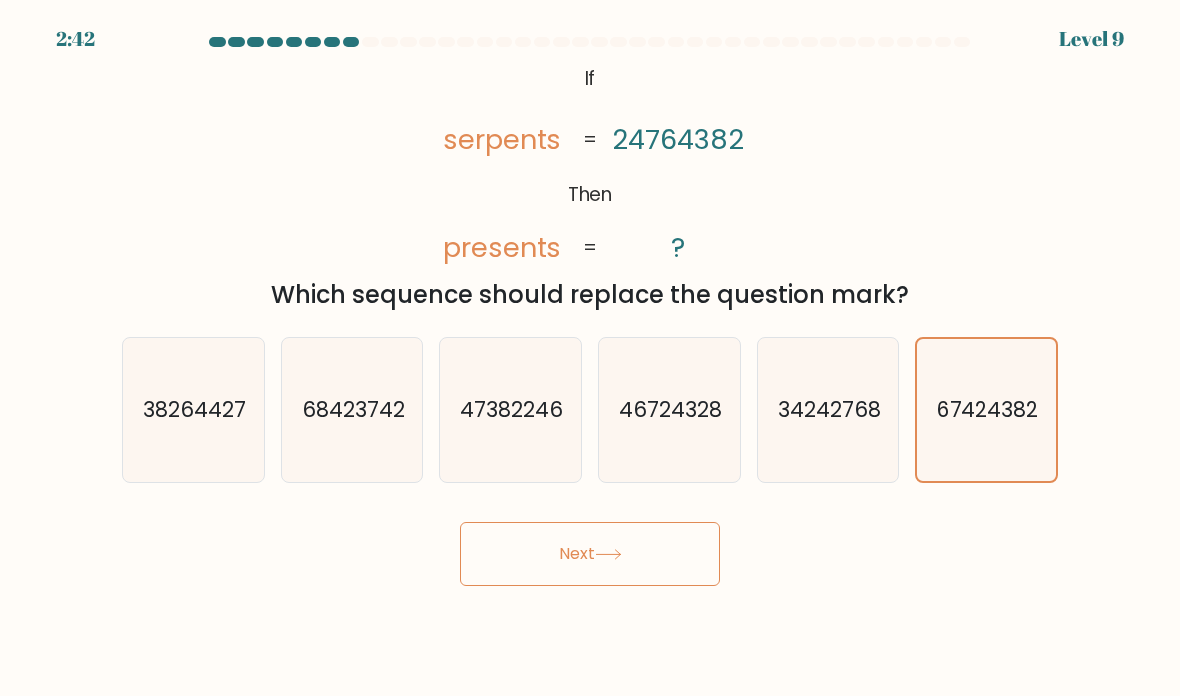 click on "Next" at bounding box center (590, 554) 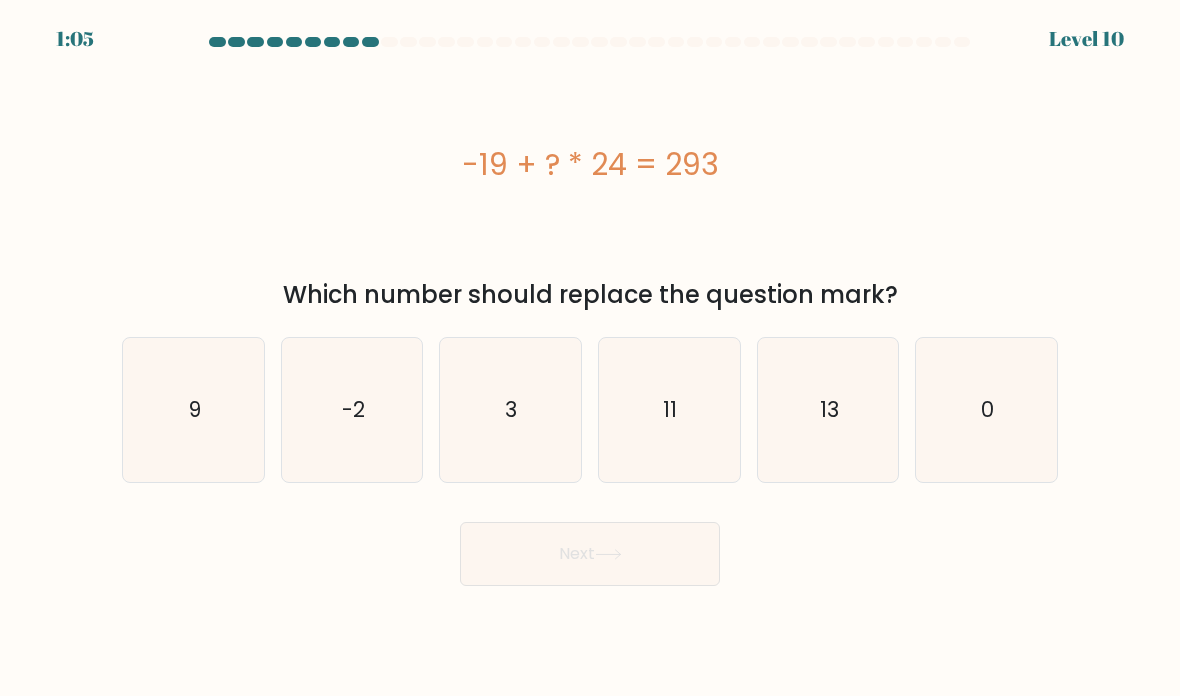 click on "13" at bounding box center [828, 410] 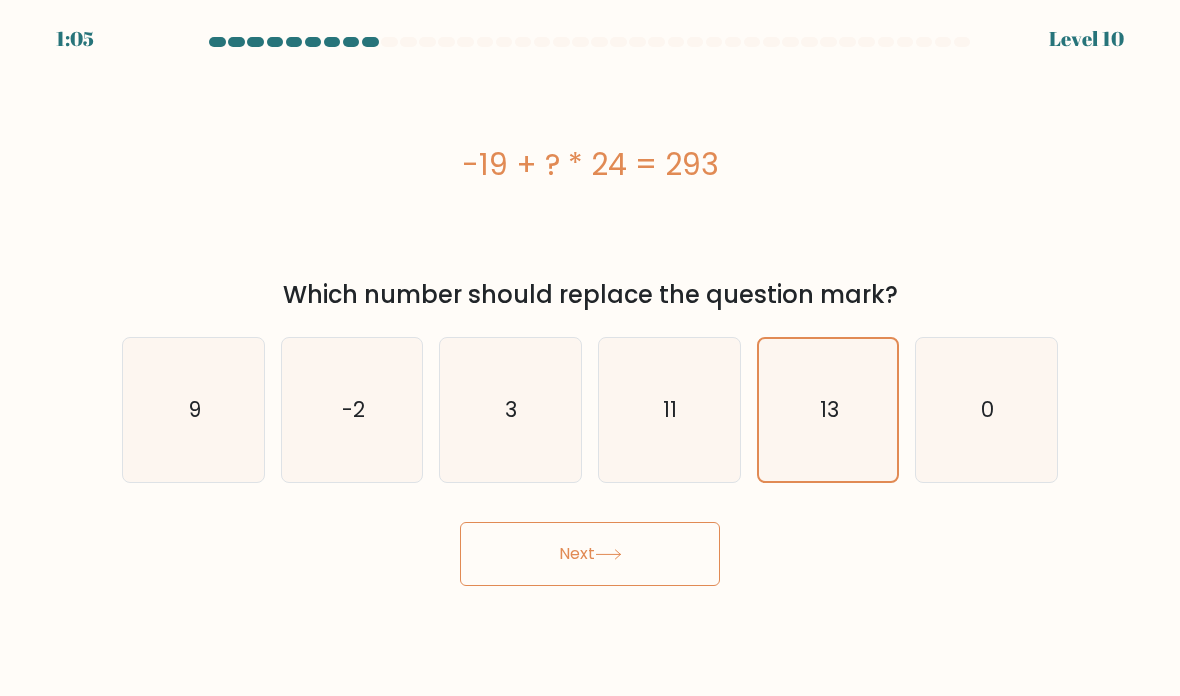 click on "Next" at bounding box center (590, 554) 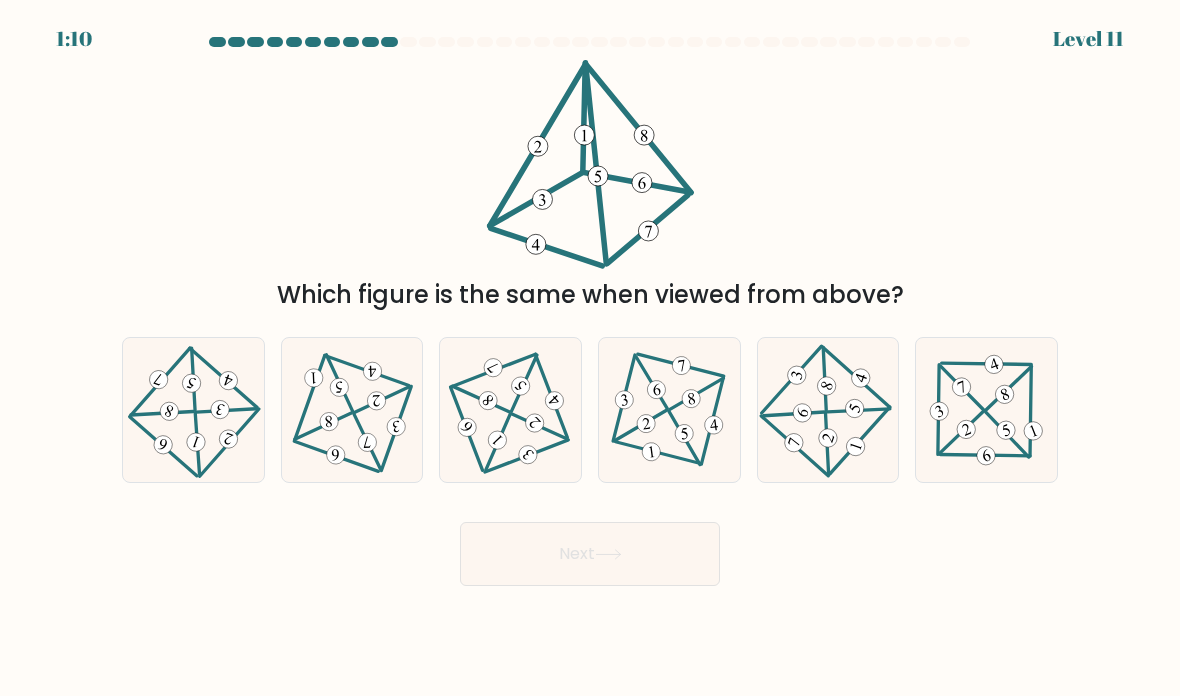 click at bounding box center [511, 409] 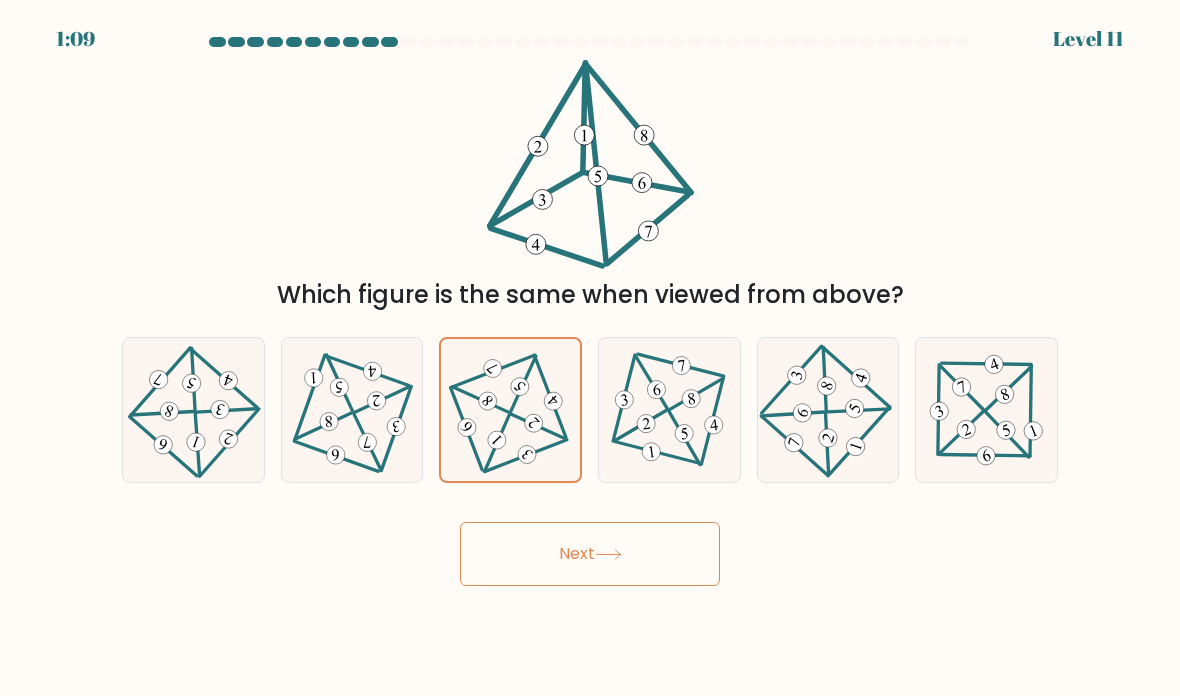 click on "Next" at bounding box center (590, 554) 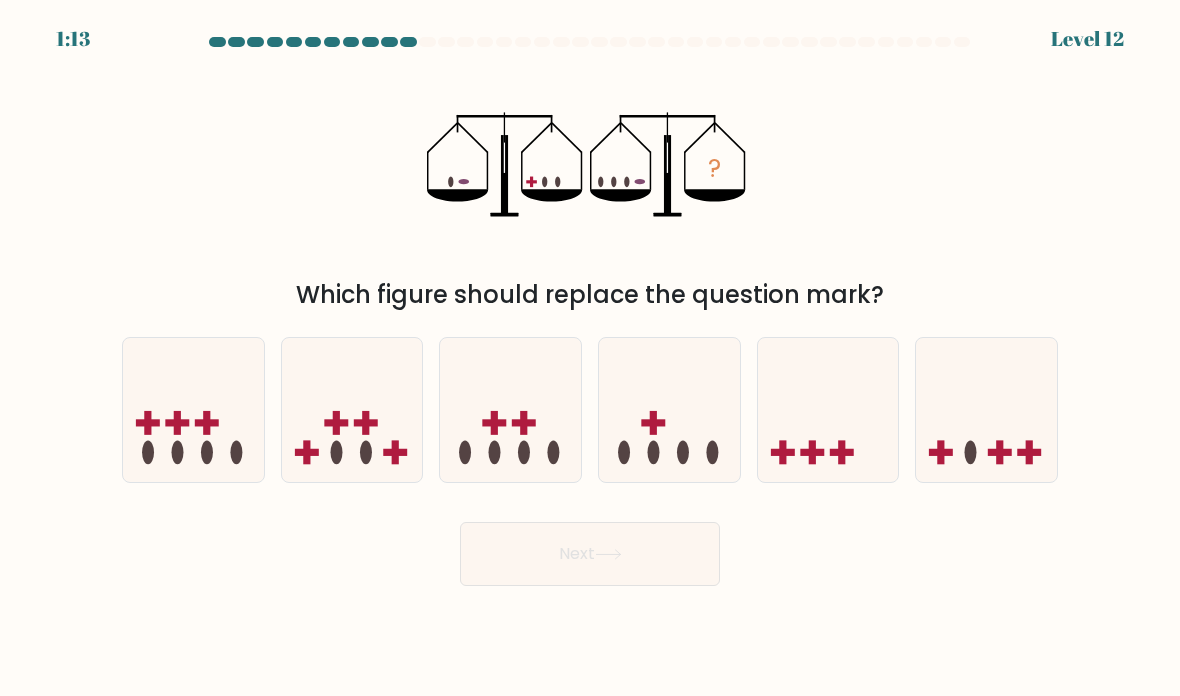 click at bounding box center [669, 410] 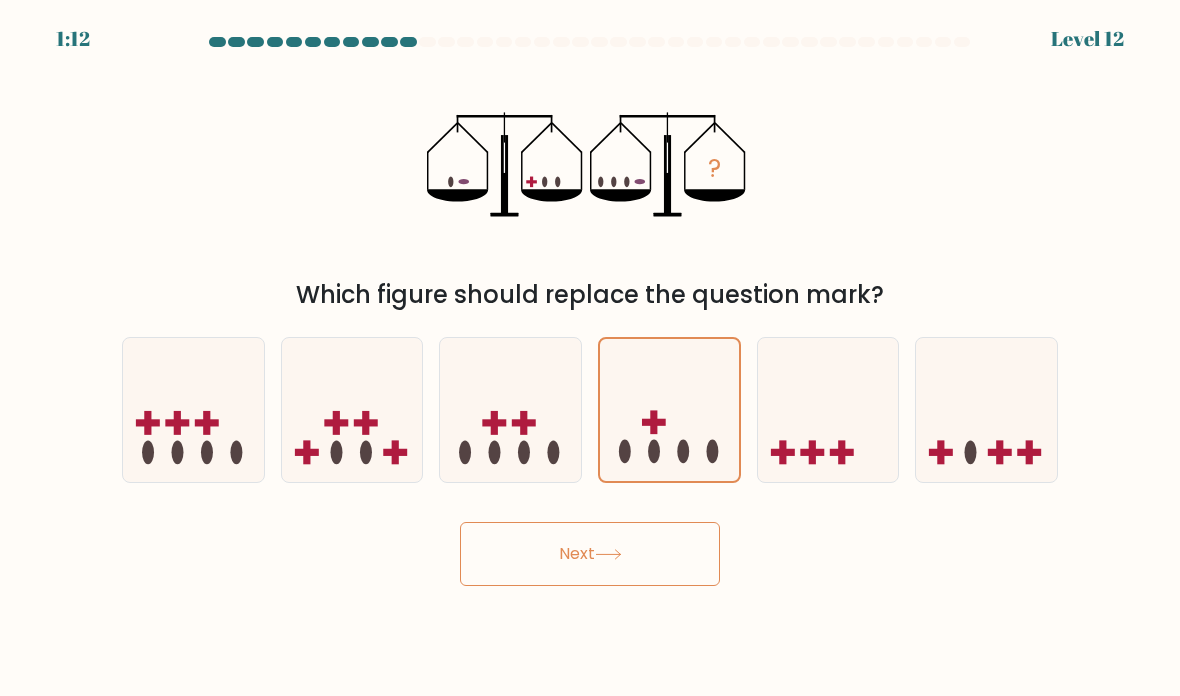 click on "Next" at bounding box center (590, 554) 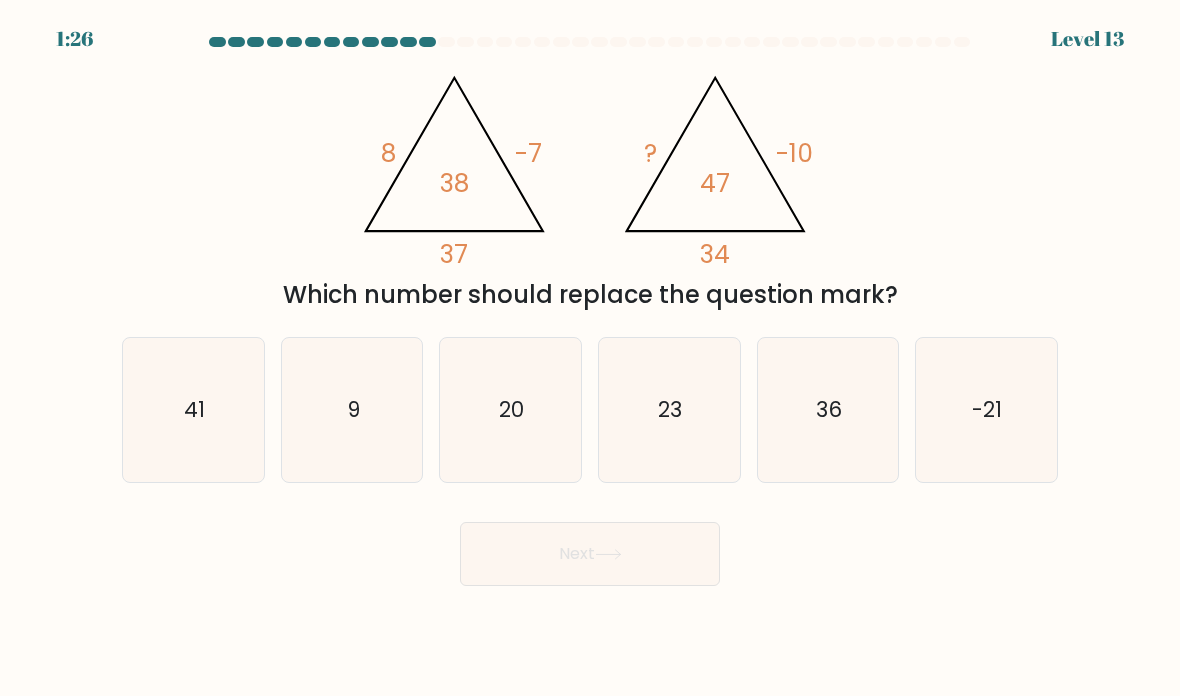 click on "23" at bounding box center [669, 410] 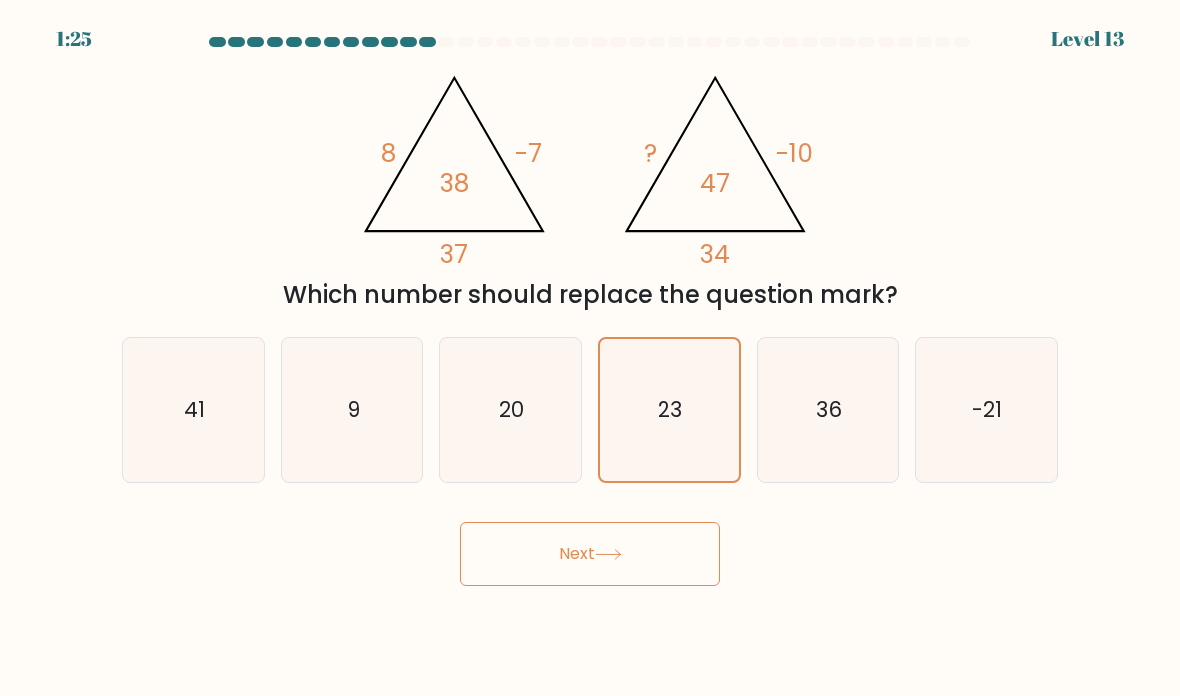 click on "Next" at bounding box center (590, 554) 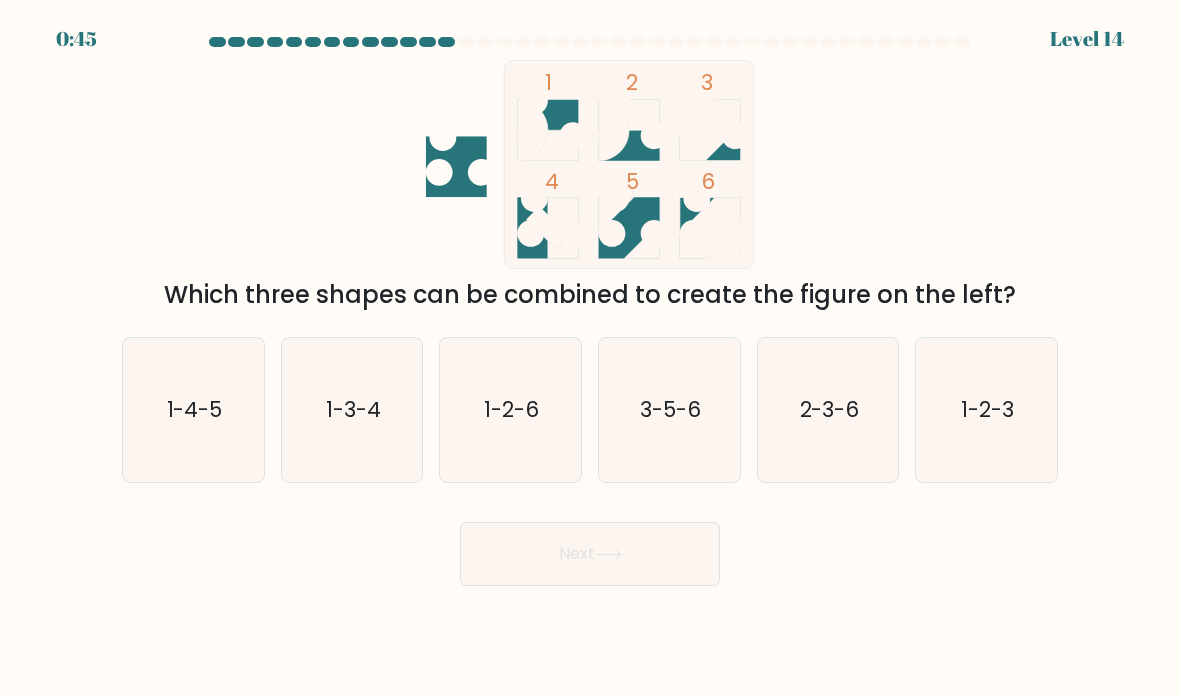 click on "3-5-6" at bounding box center (669, 410) 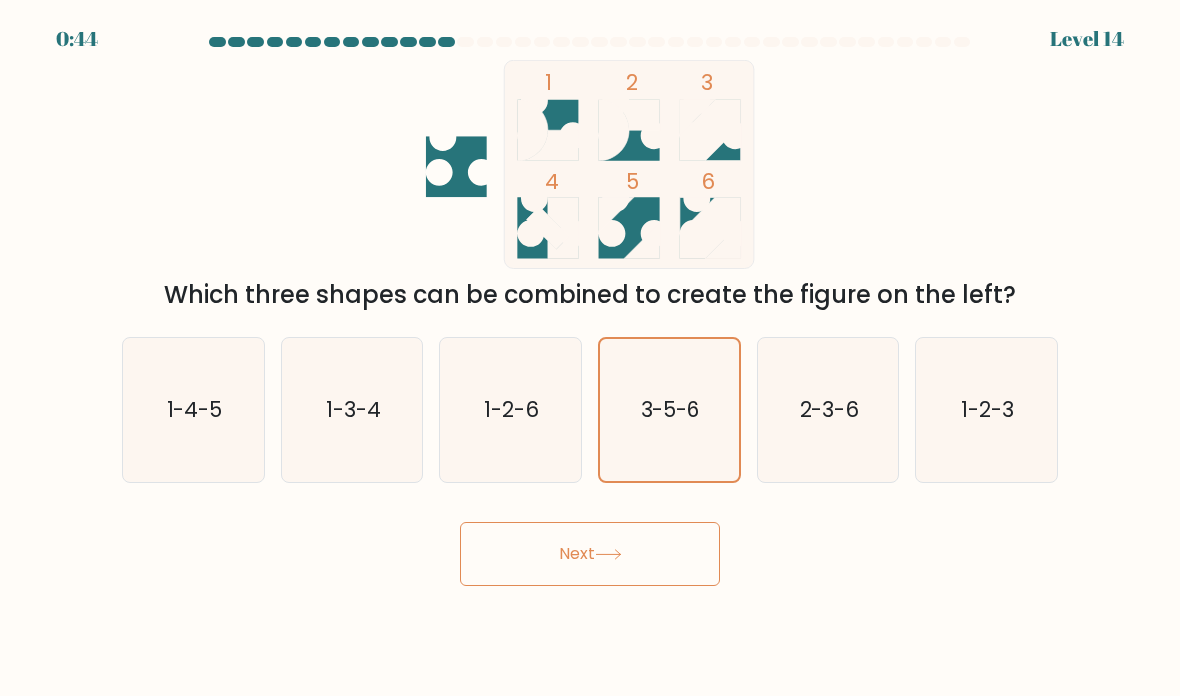 click on "Next" at bounding box center [590, 554] 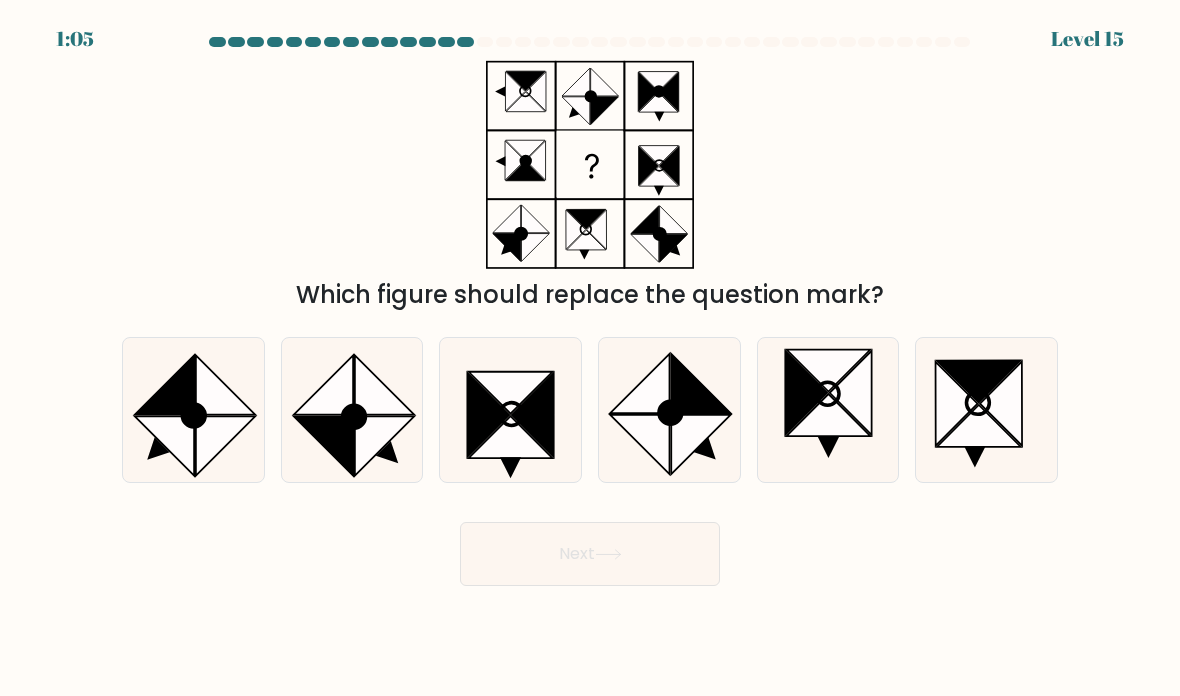 scroll, scrollTop: 0, scrollLeft: 0, axis: both 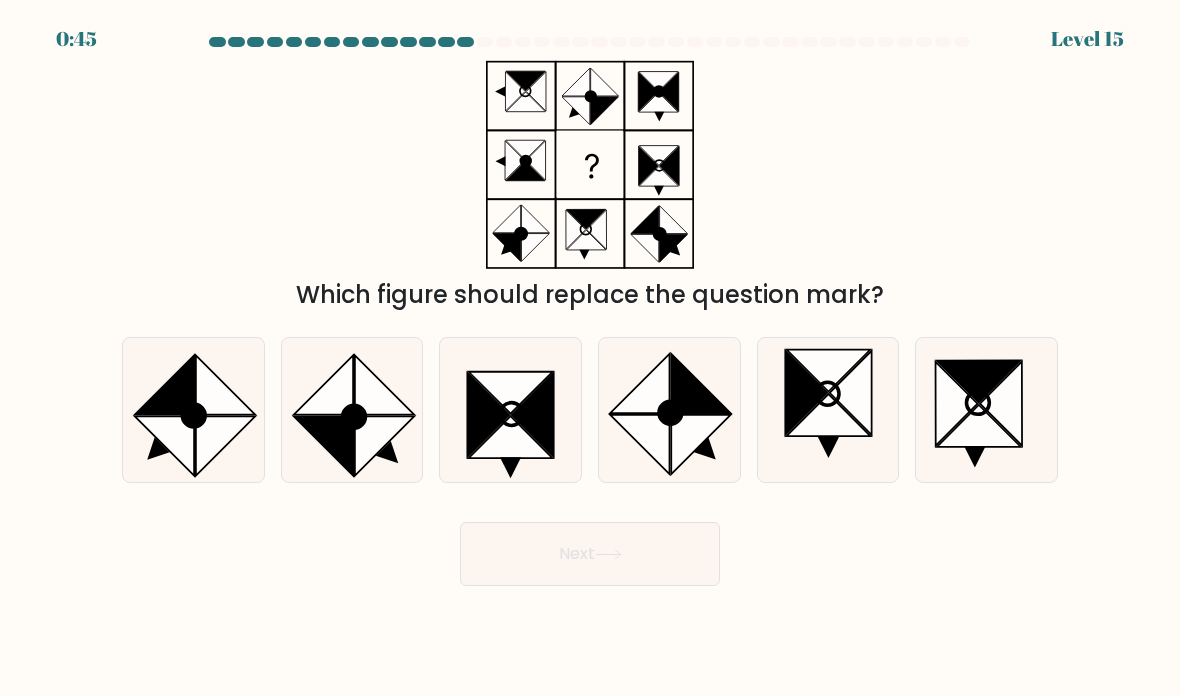 click at bounding box center [165, 385] 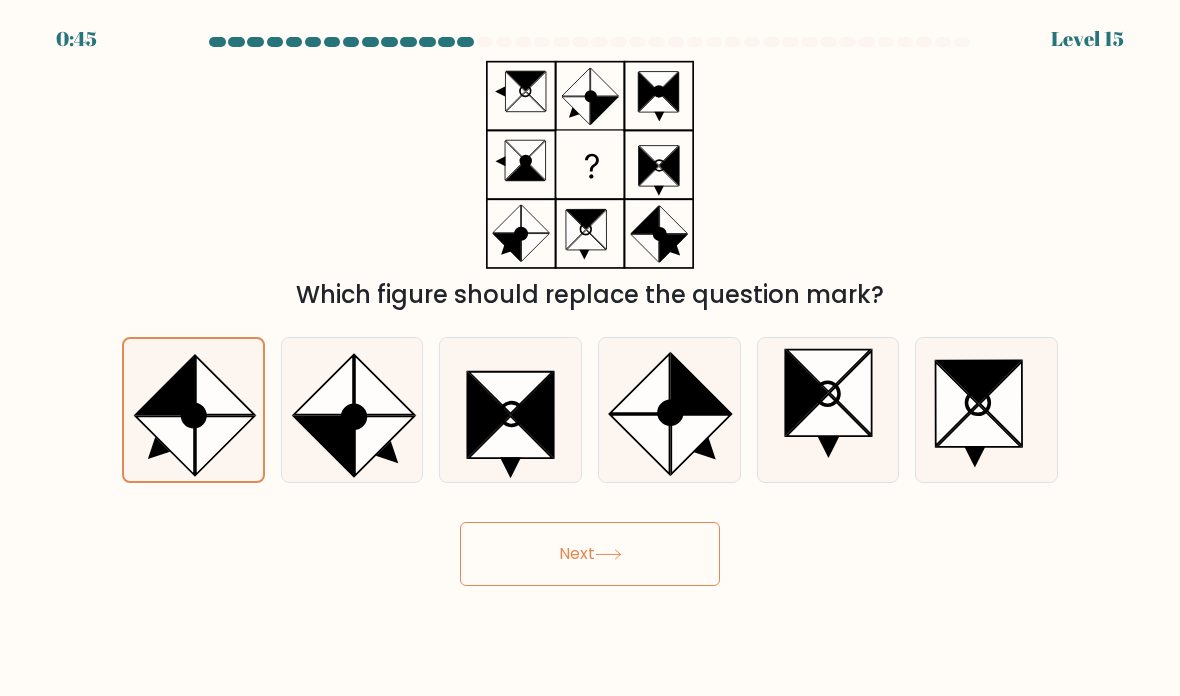 click on "Next" at bounding box center (590, 554) 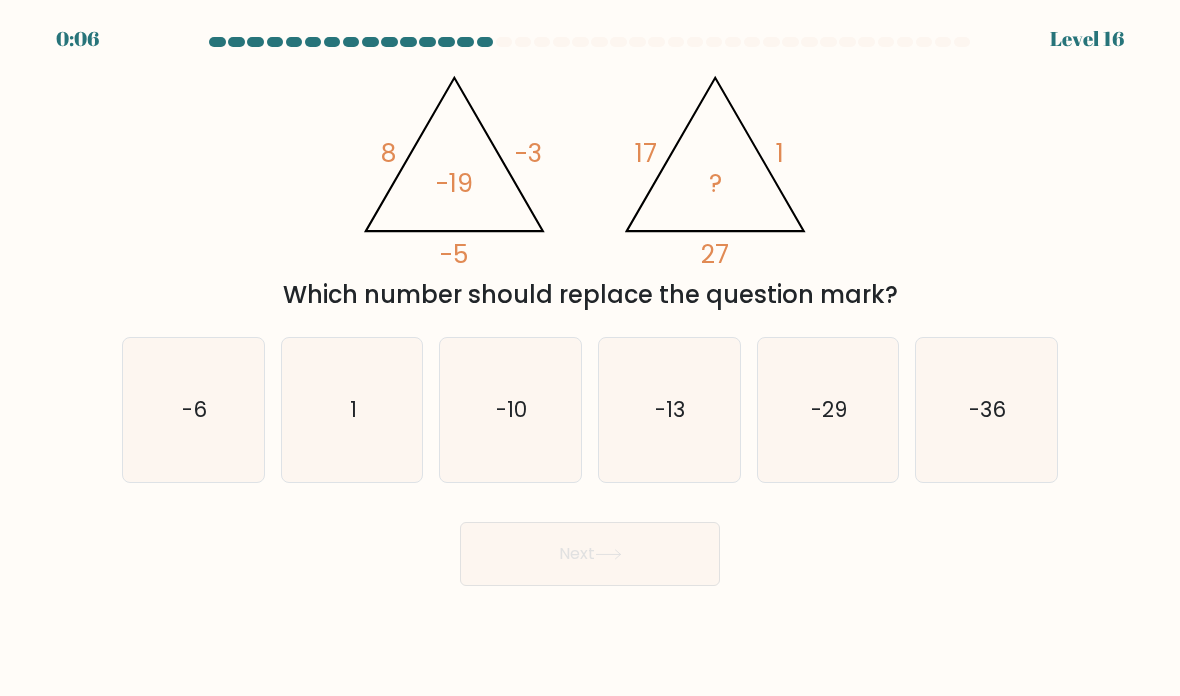 click on "-10" at bounding box center [510, 410] 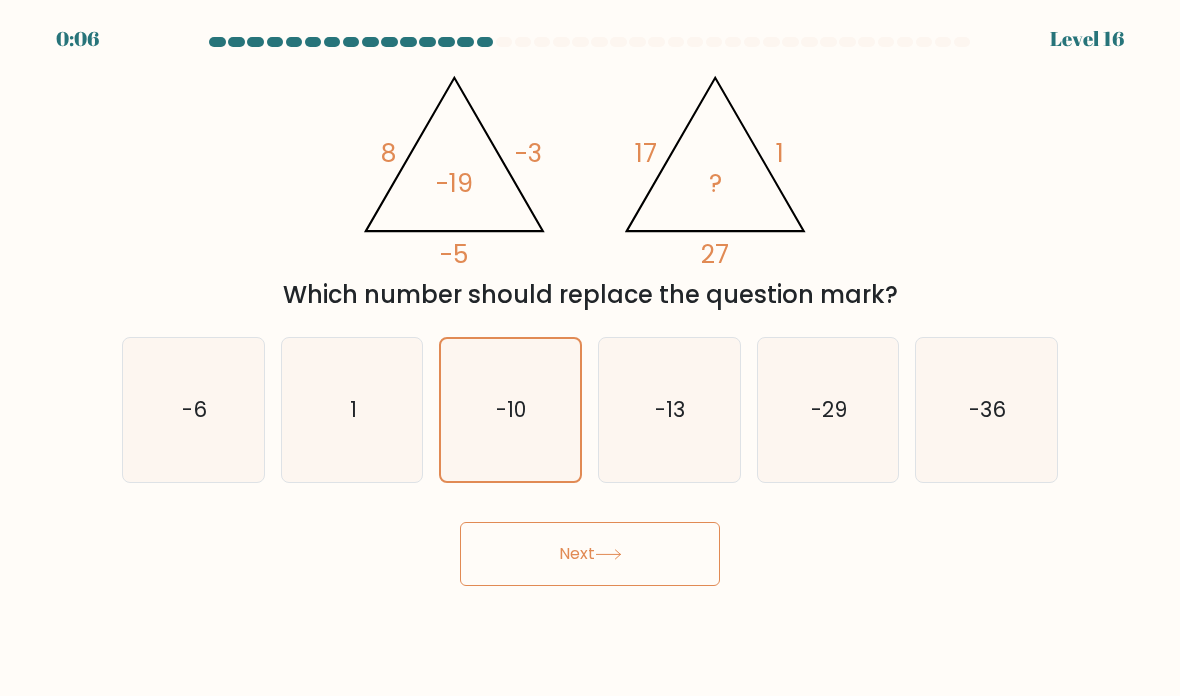 click on "Next" at bounding box center [590, 554] 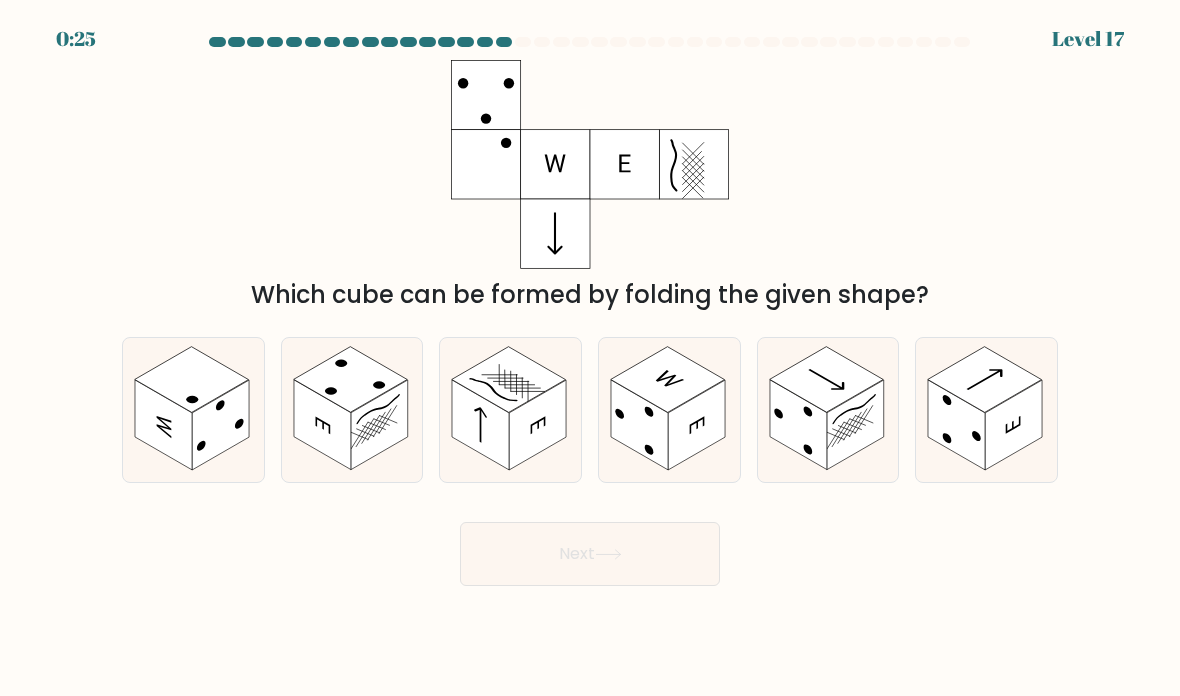 click at bounding box center (379, 425) 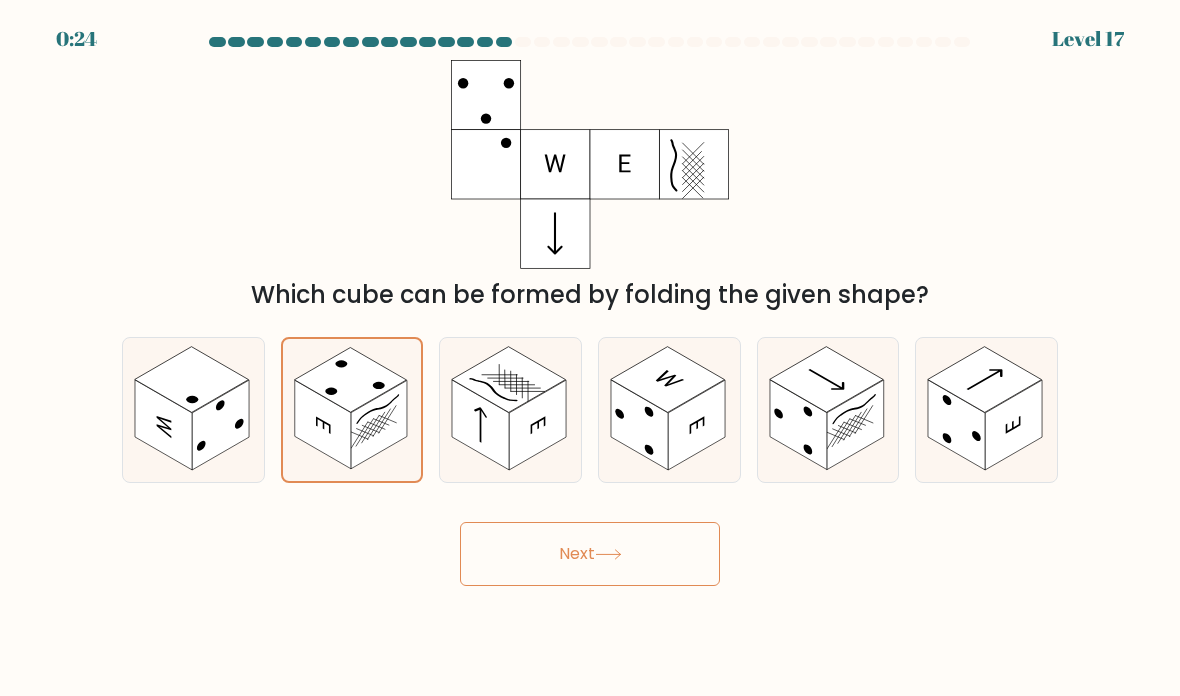 click on "Next" at bounding box center (590, 554) 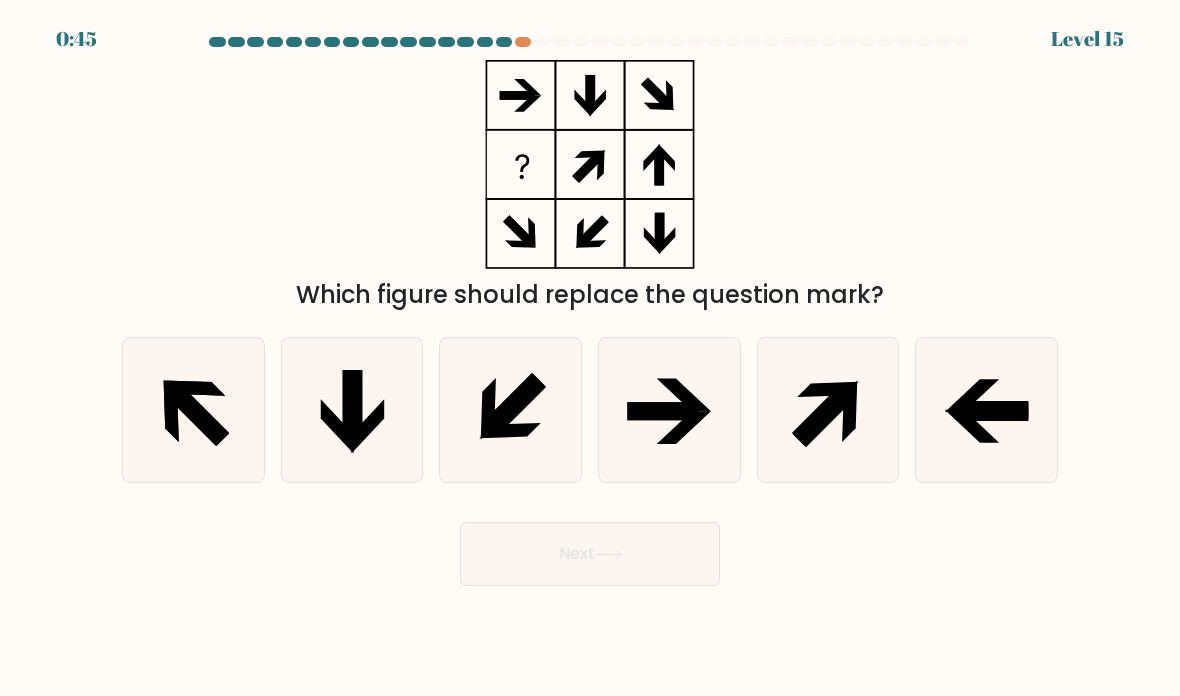click at bounding box center [193, 410] 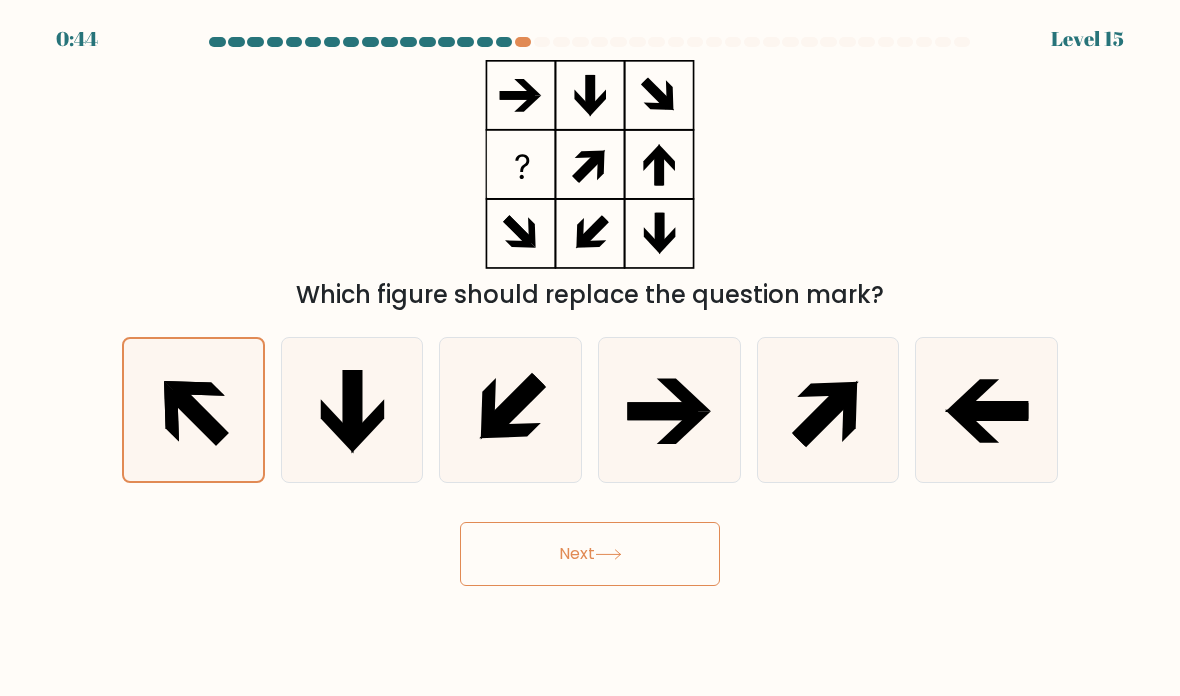 click on "Next" at bounding box center (590, 554) 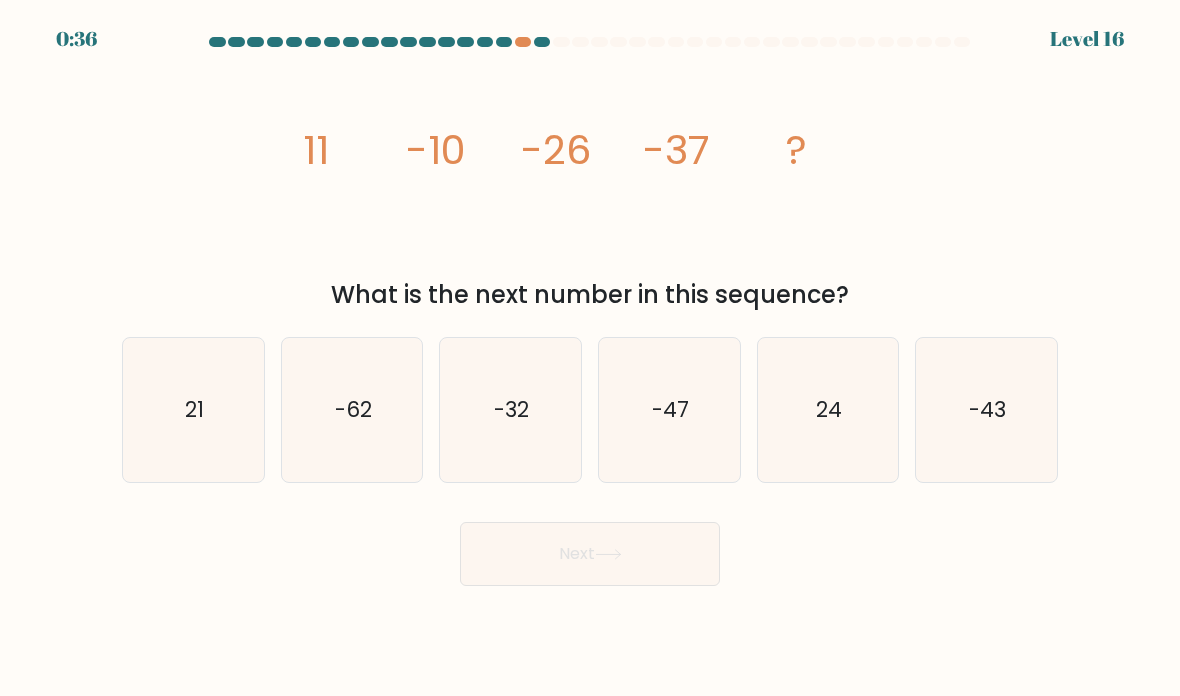 click on "-43" at bounding box center [986, 410] 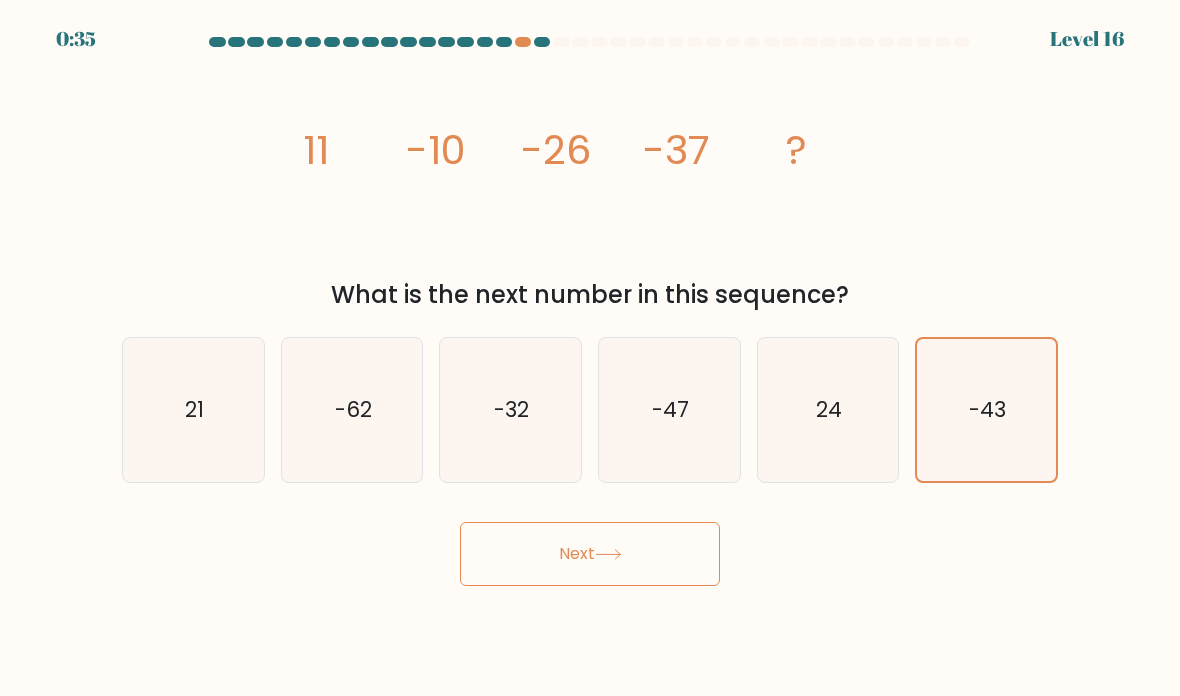 click on "Next" at bounding box center (590, 554) 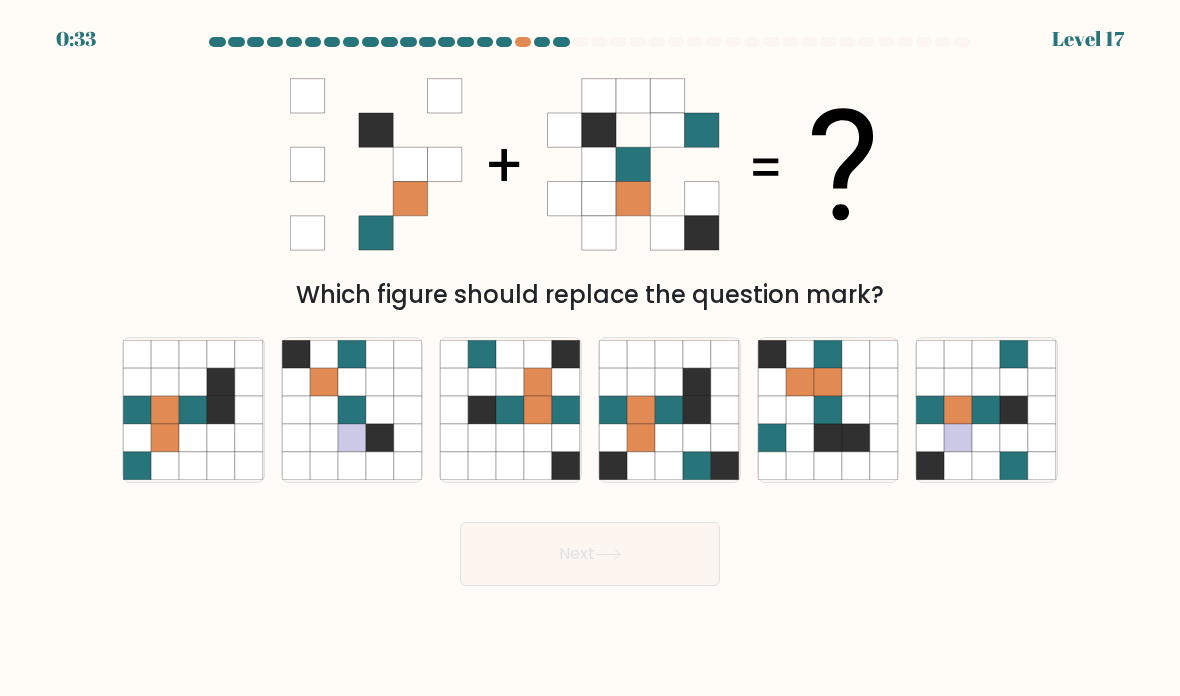 click at bounding box center [669, 438] 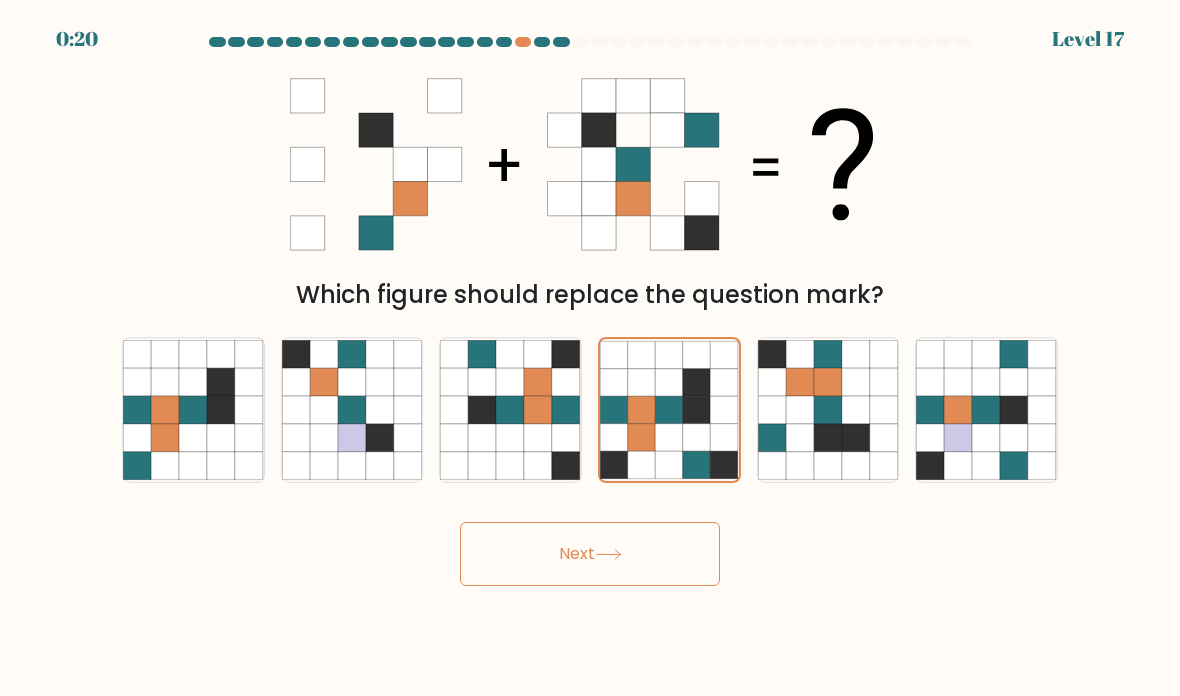 click on "Next" at bounding box center [590, 554] 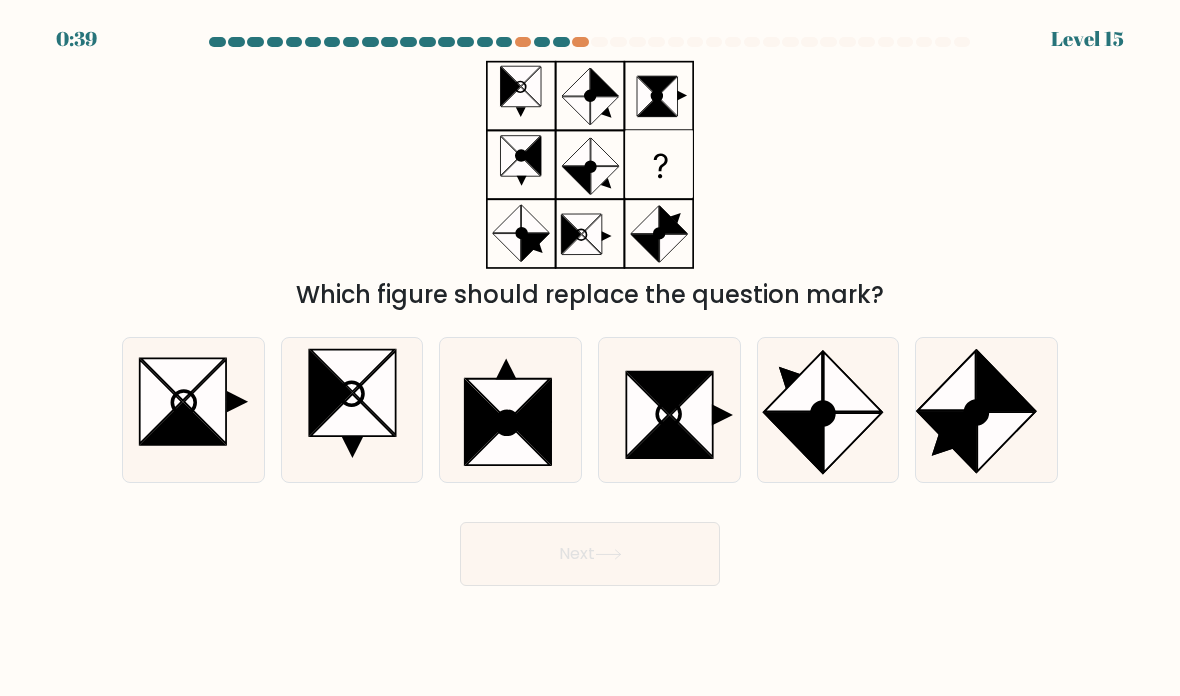 click at bounding box center [670, 393] 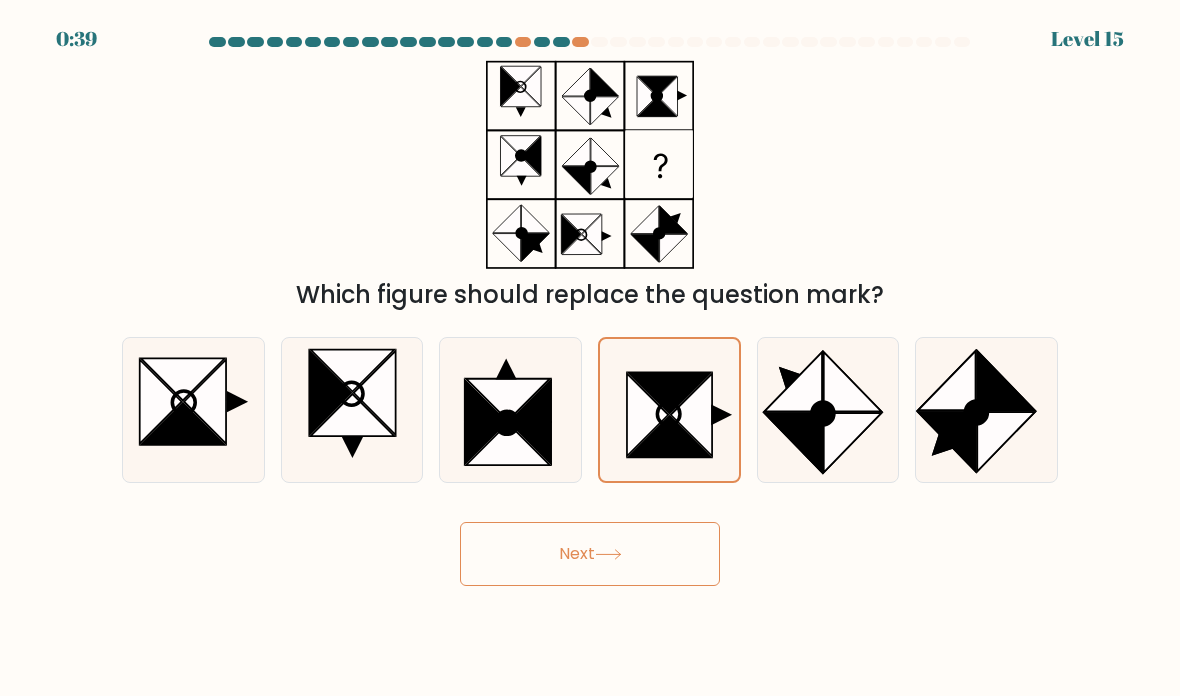 click on "Next" at bounding box center (590, 554) 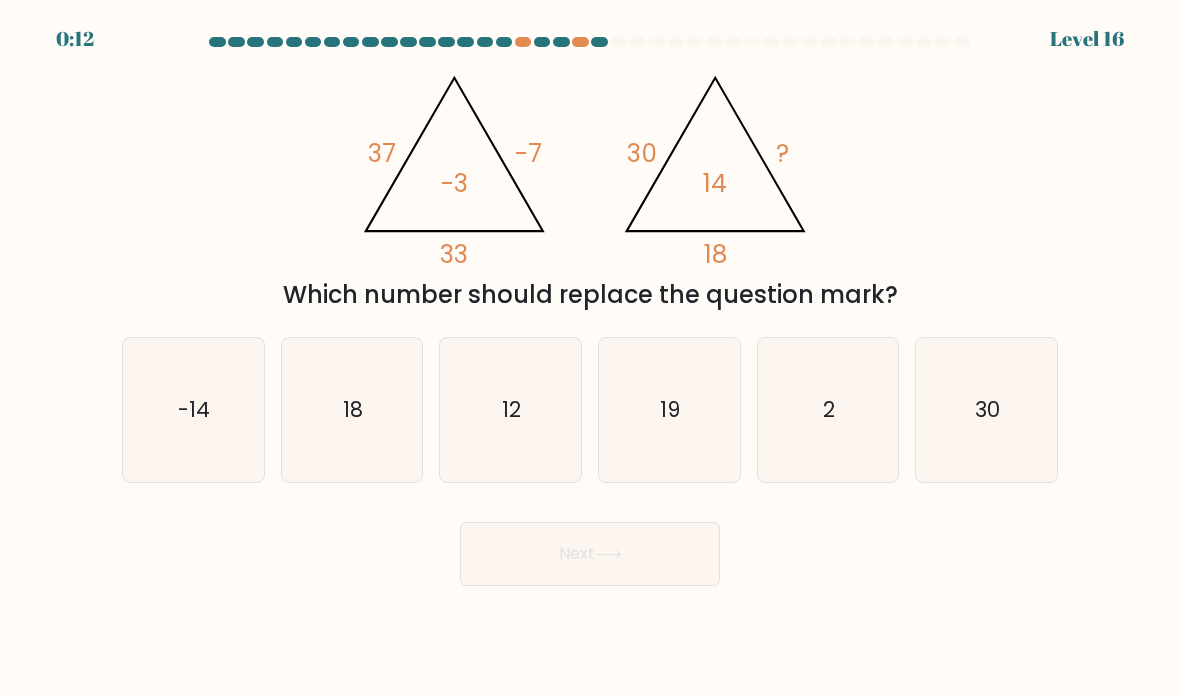 click on "2" at bounding box center (828, 410) 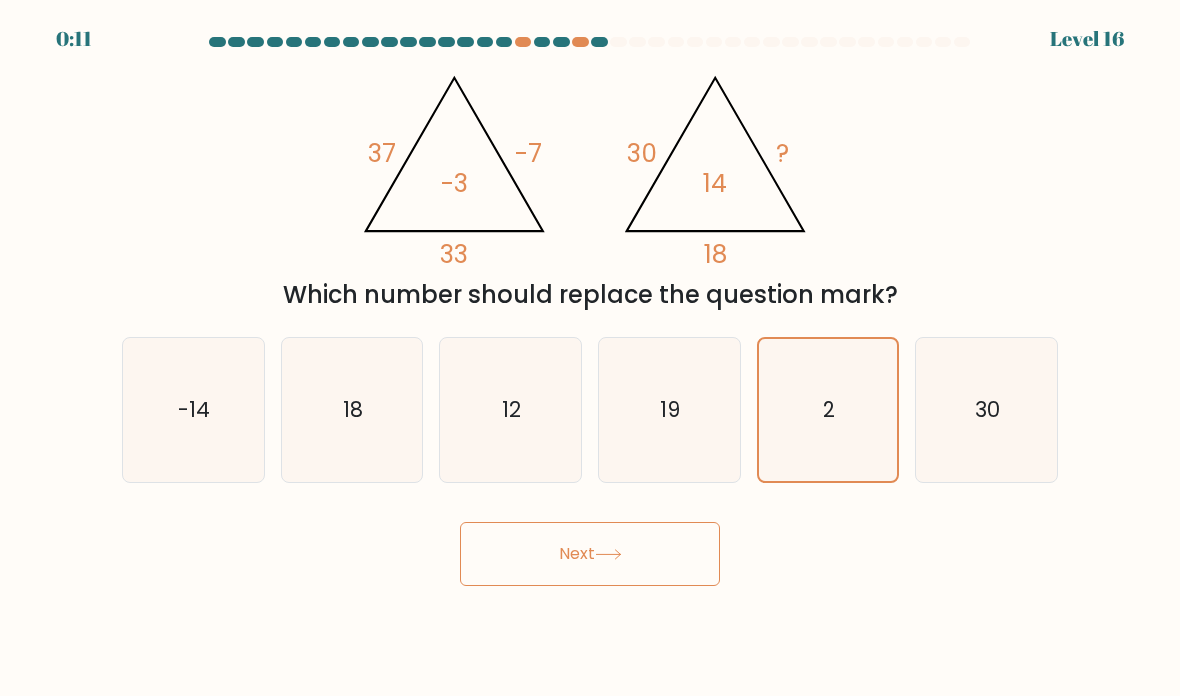 click on "Next" at bounding box center [590, 554] 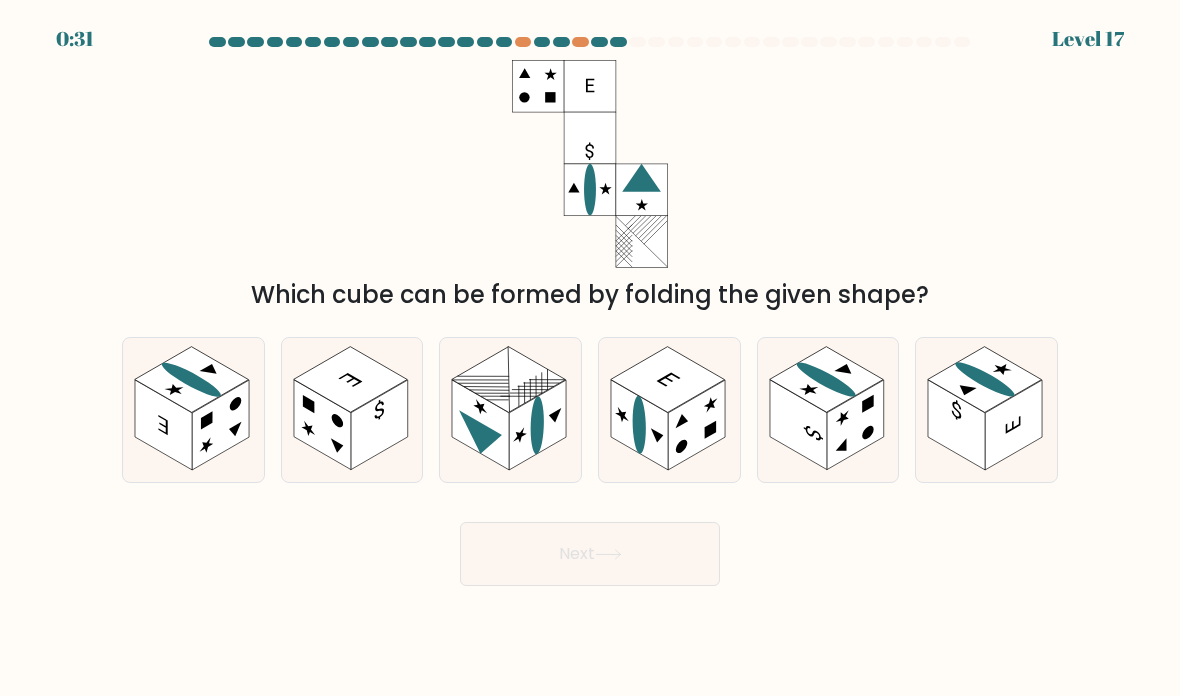 click at bounding box center (537, 425) 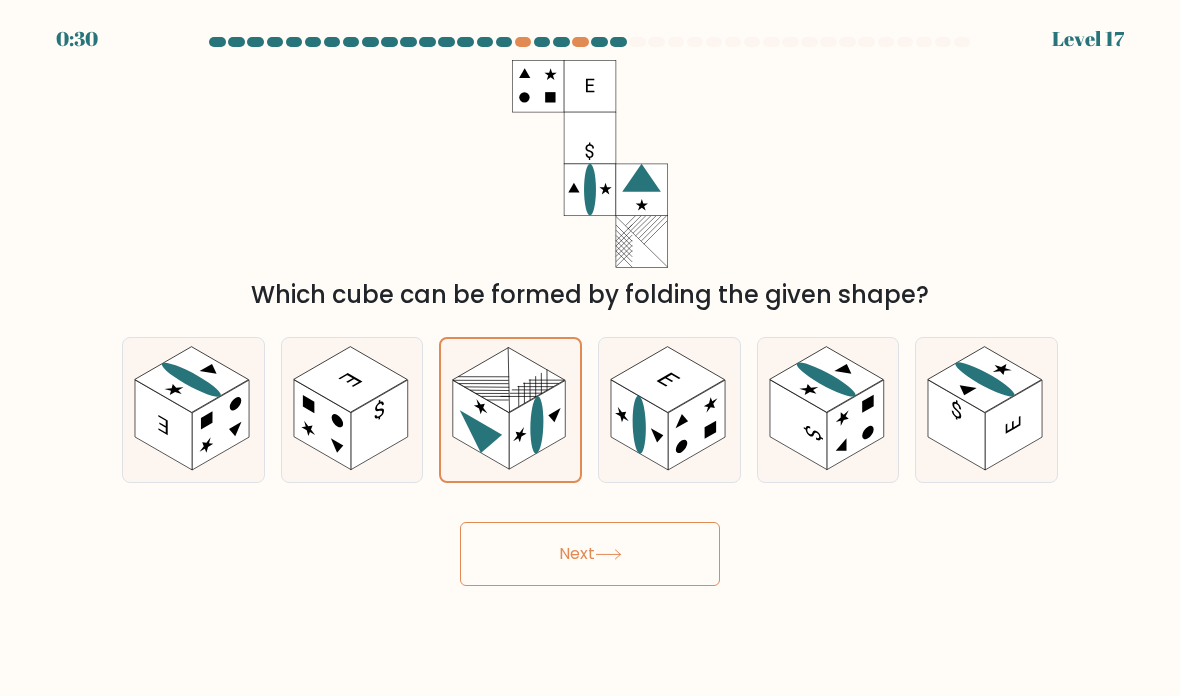 click on "Next" at bounding box center [590, 554] 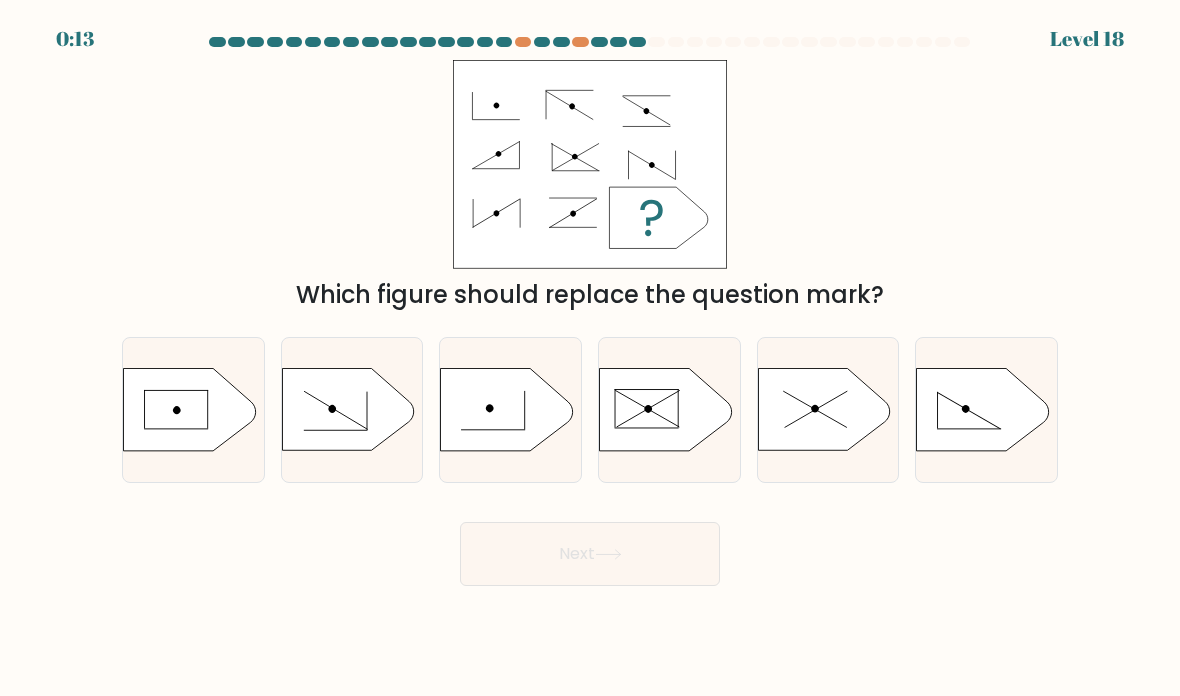 click at bounding box center (507, 410) 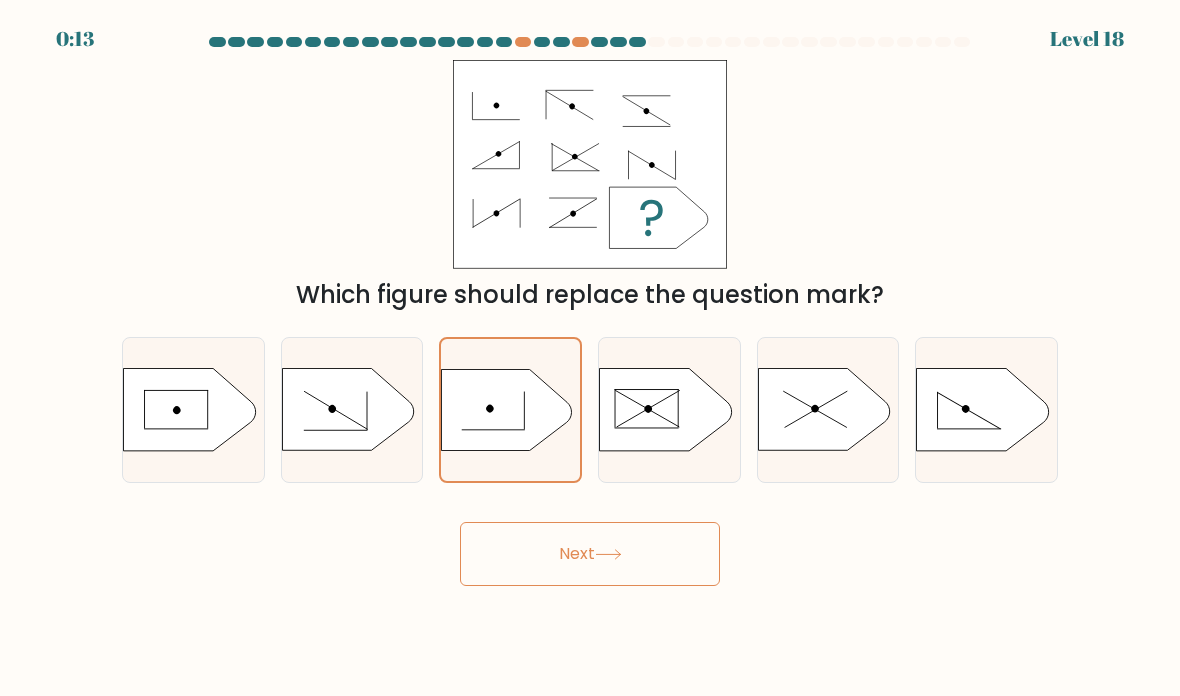 click on "Next" at bounding box center [590, 554] 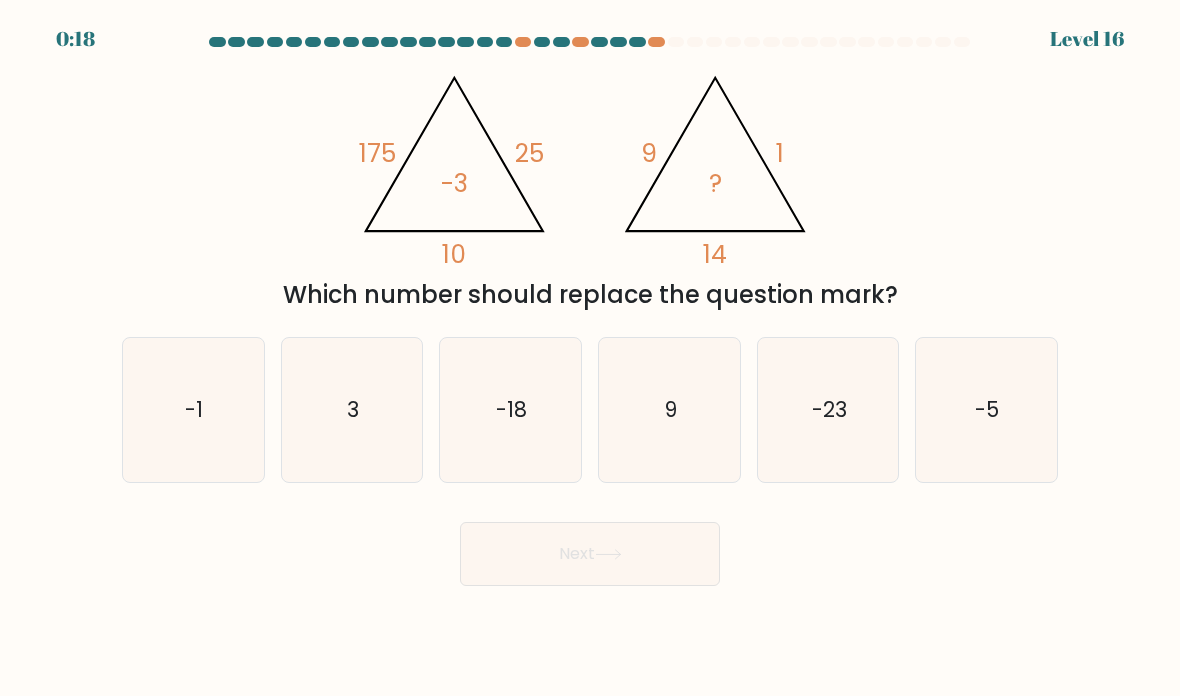 click on "-5" at bounding box center [986, 410] 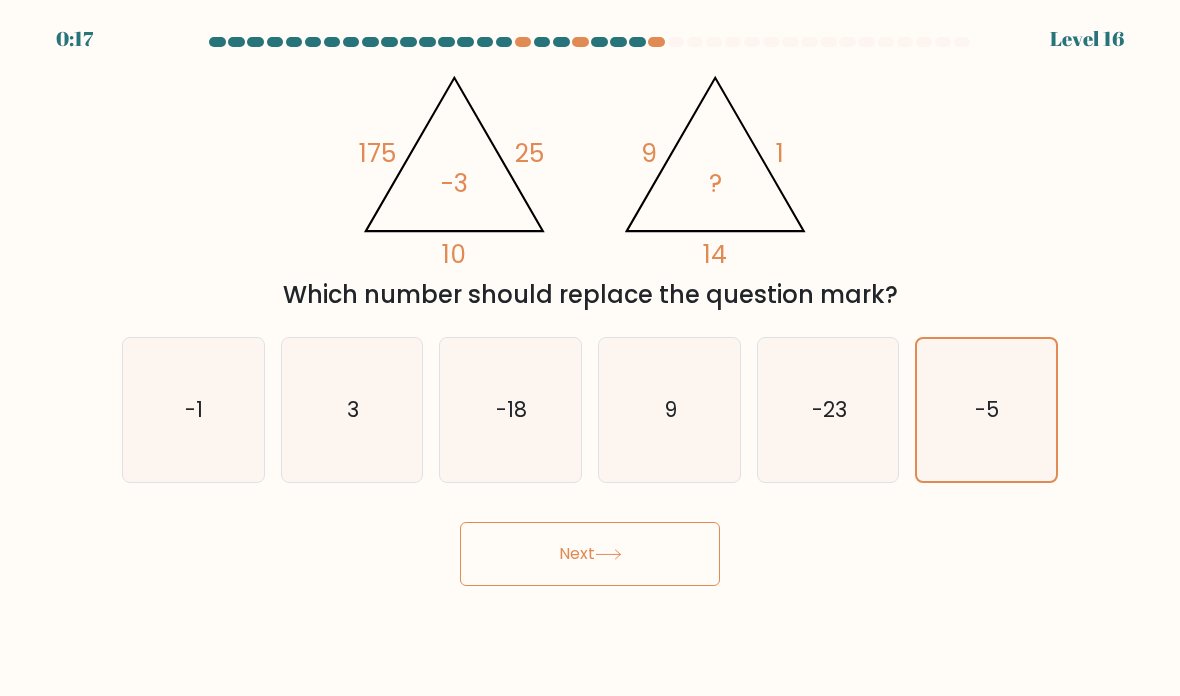 click on "Next" at bounding box center (590, 554) 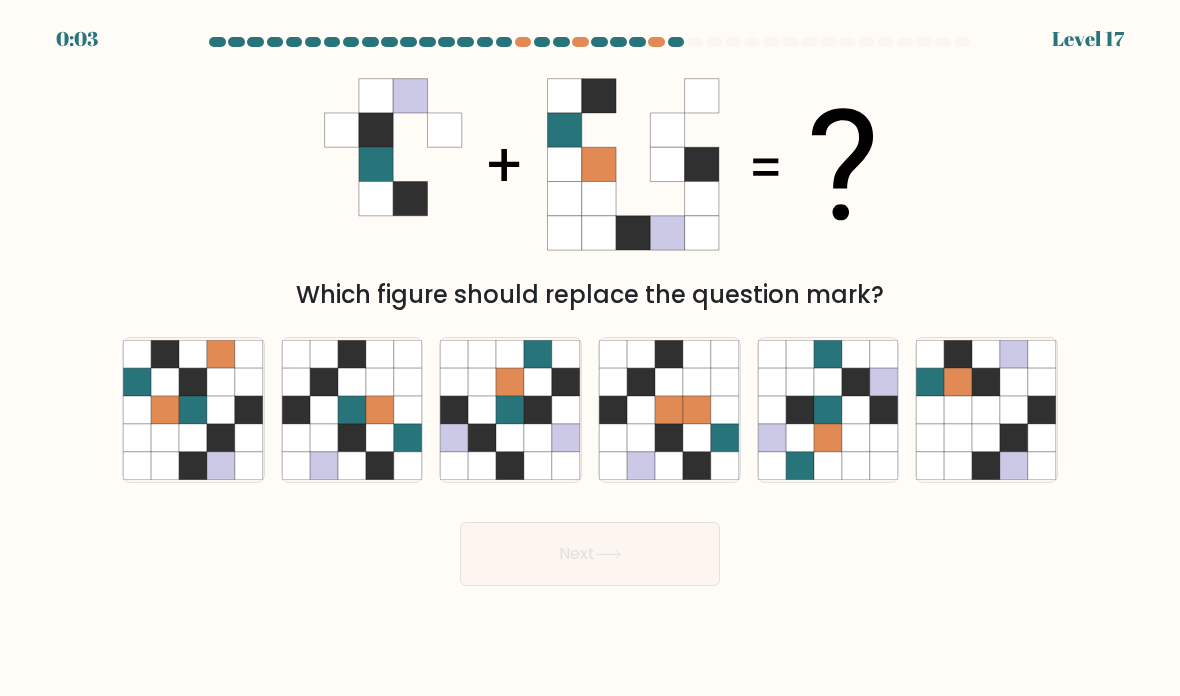 click at bounding box center (539, 438) 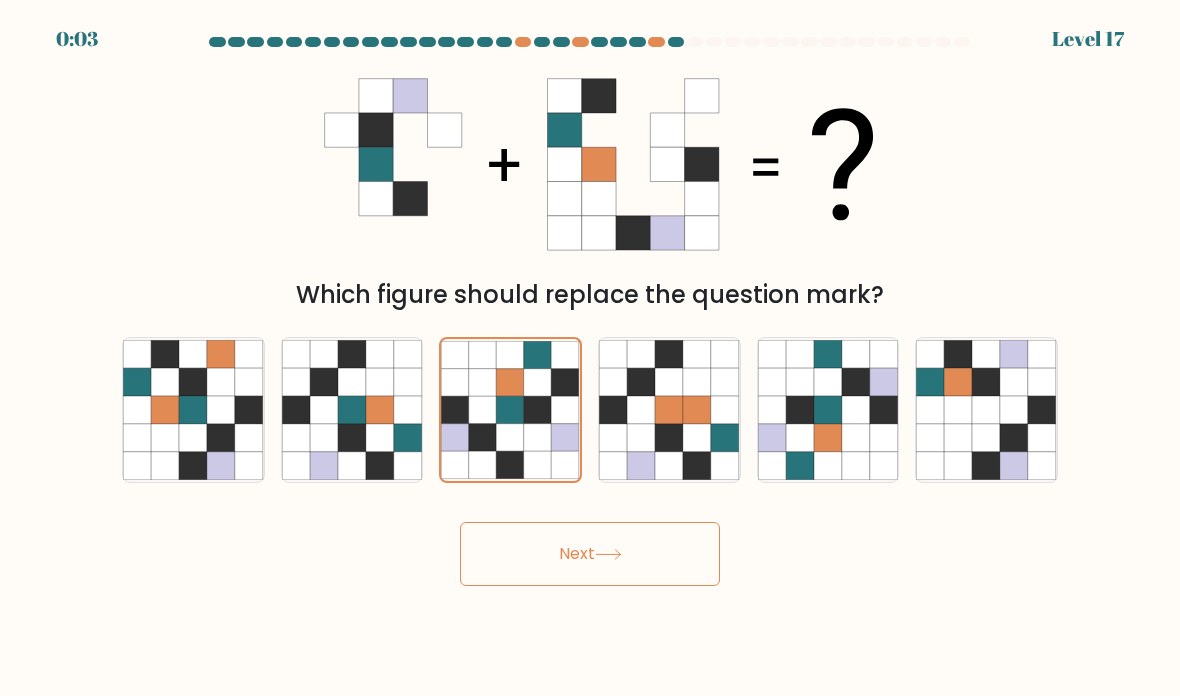 click on "Next" at bounding box center (590, 554) 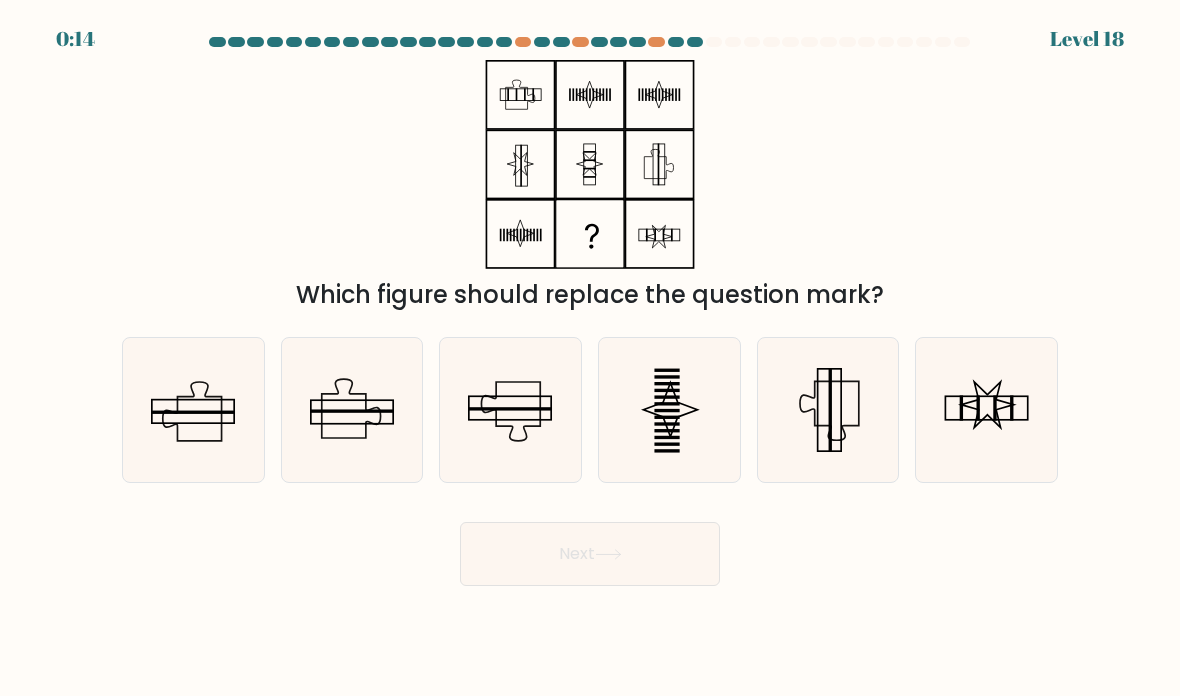 click at bounding box center [986, 410] 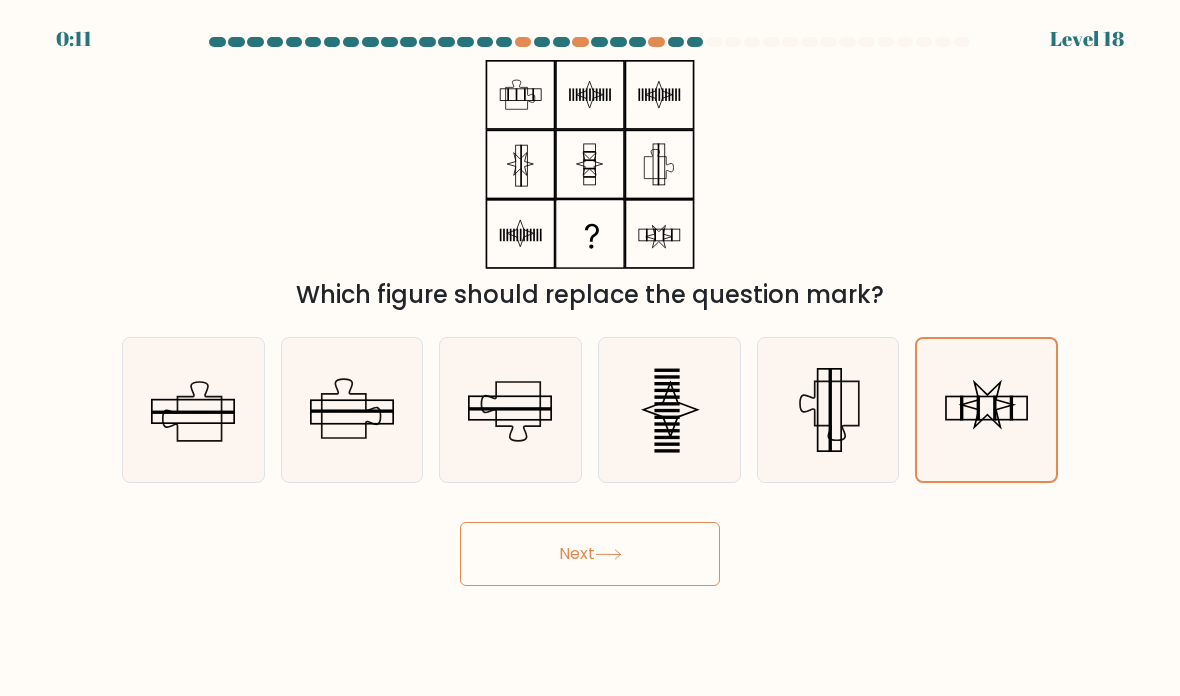 click on "Next" at bounding box center [590, 554] 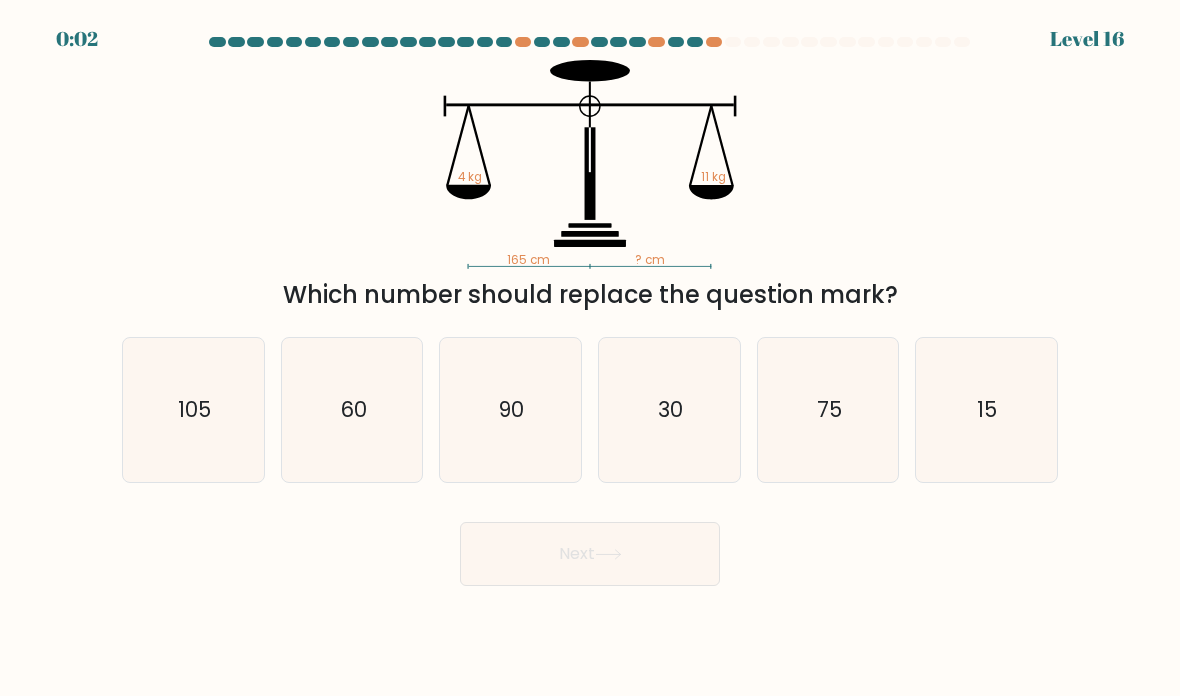 click on "60" at bounding box center [352, 410] 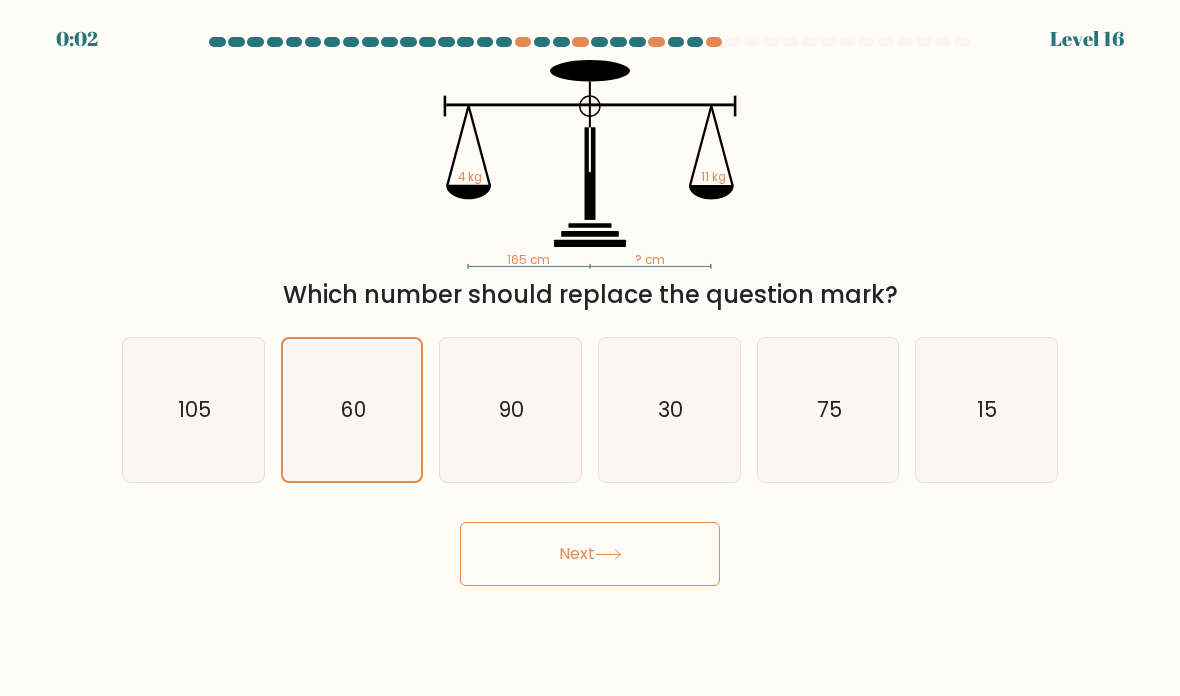 click on "Next" at bounding box center (590, 554) 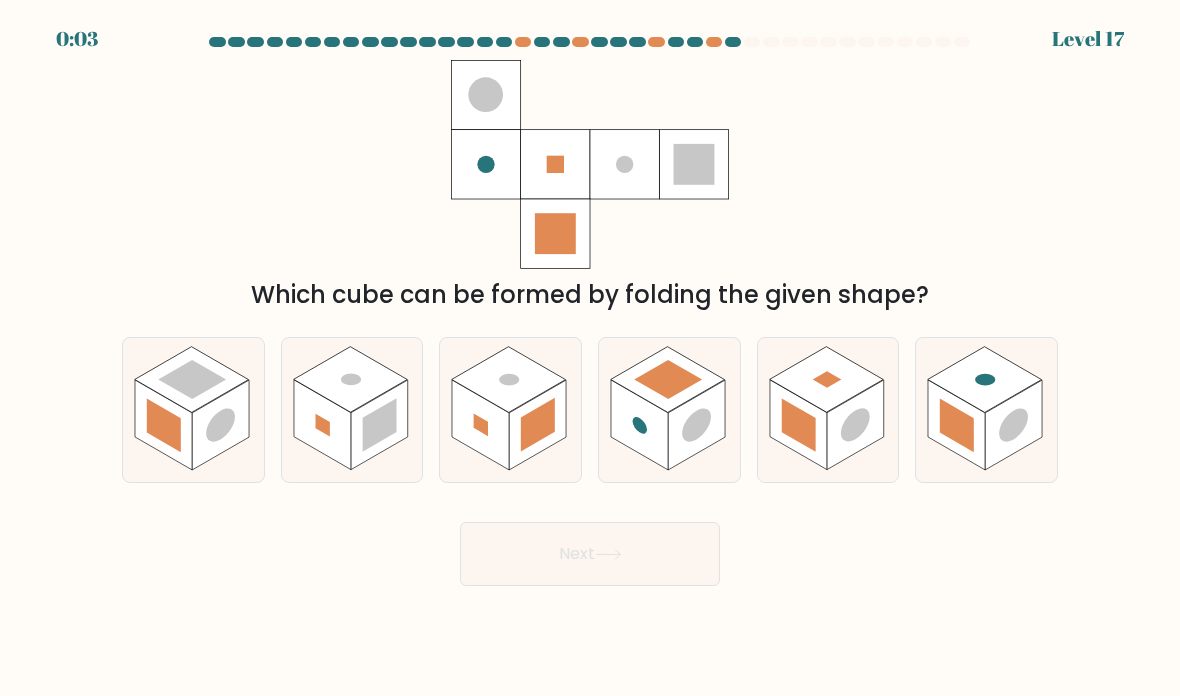 click at bounding box center (985, 379) 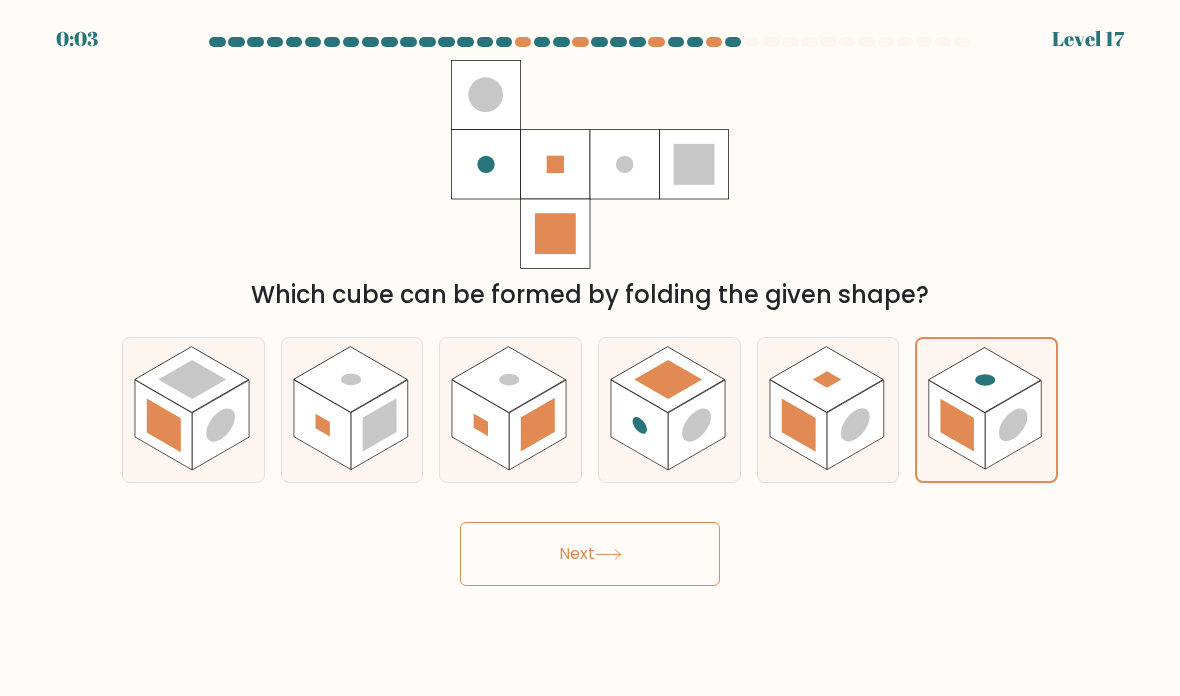 click on "Next" at bounding box center (590, 554) 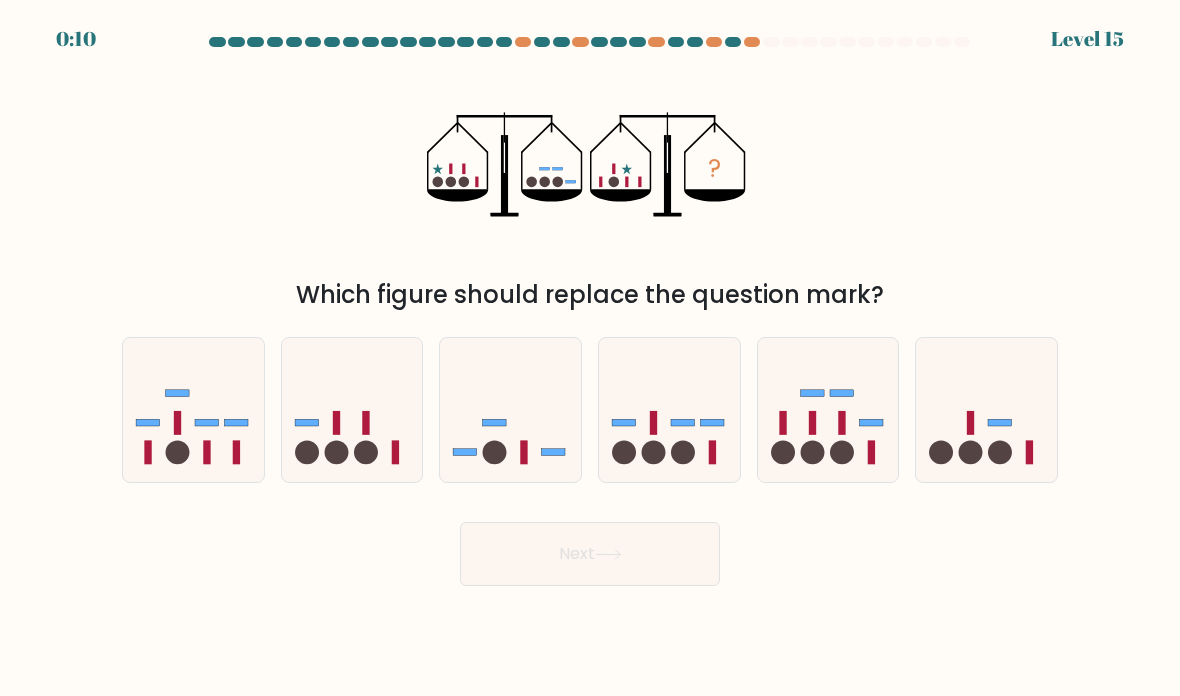 click at bounding box center (193, 410) 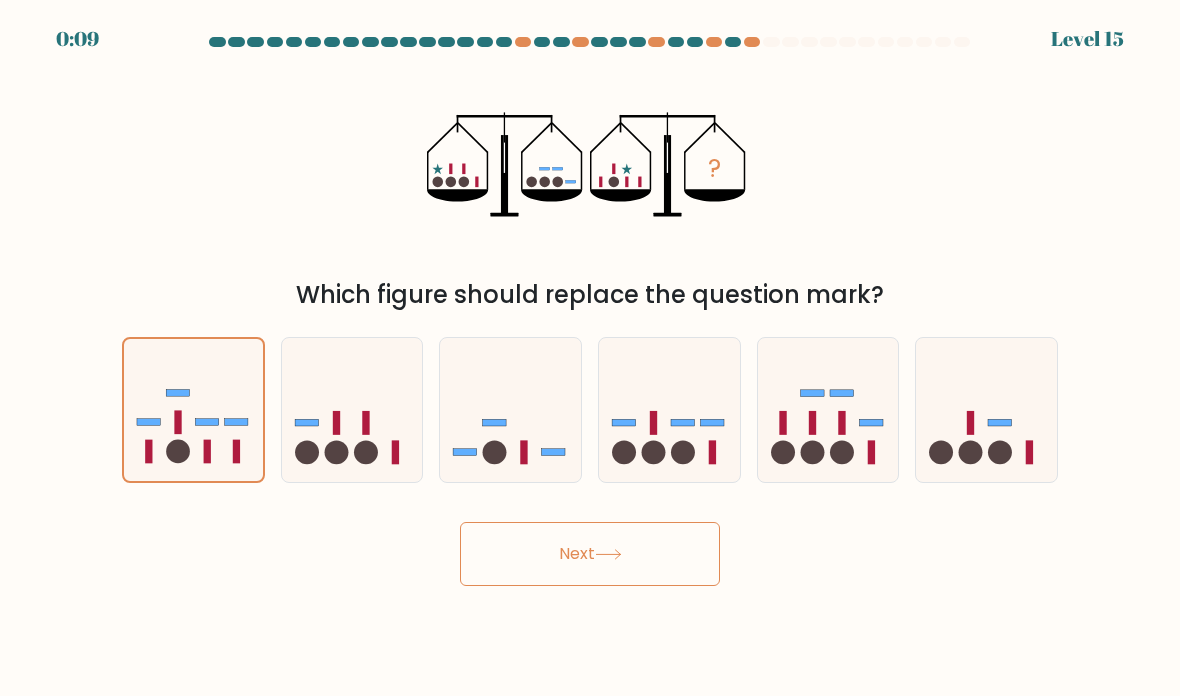 click on "Next" at bounding box center (590, 554) 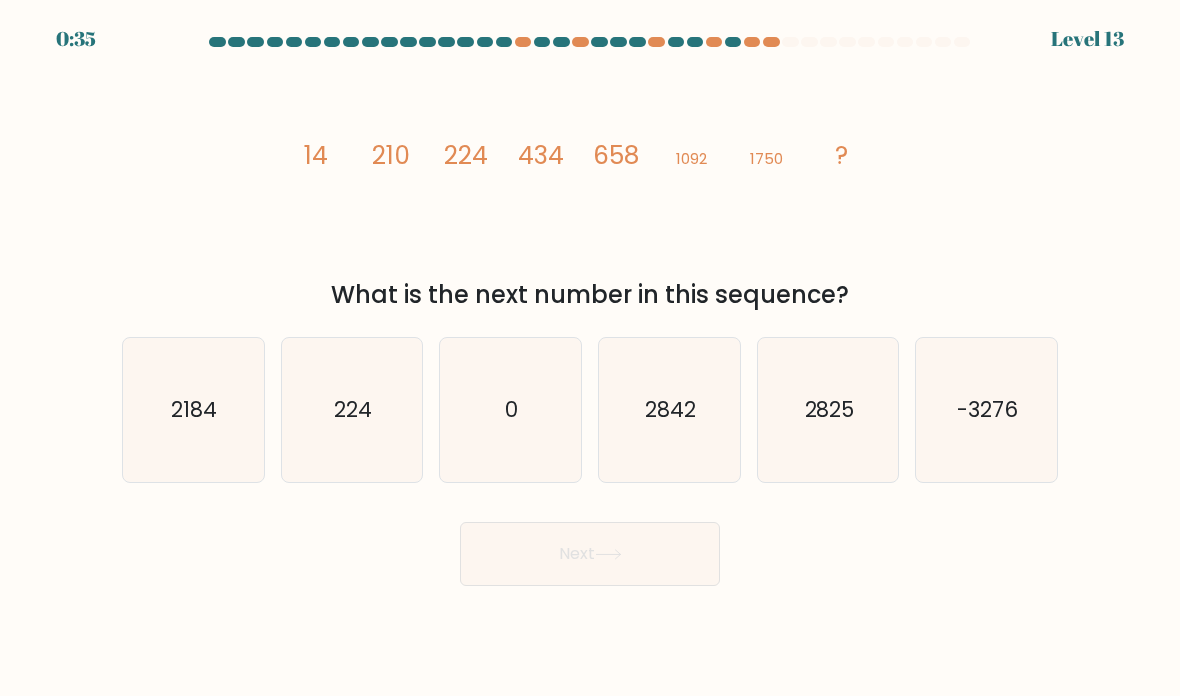 click on "2842" at bounding box center (669, 410) 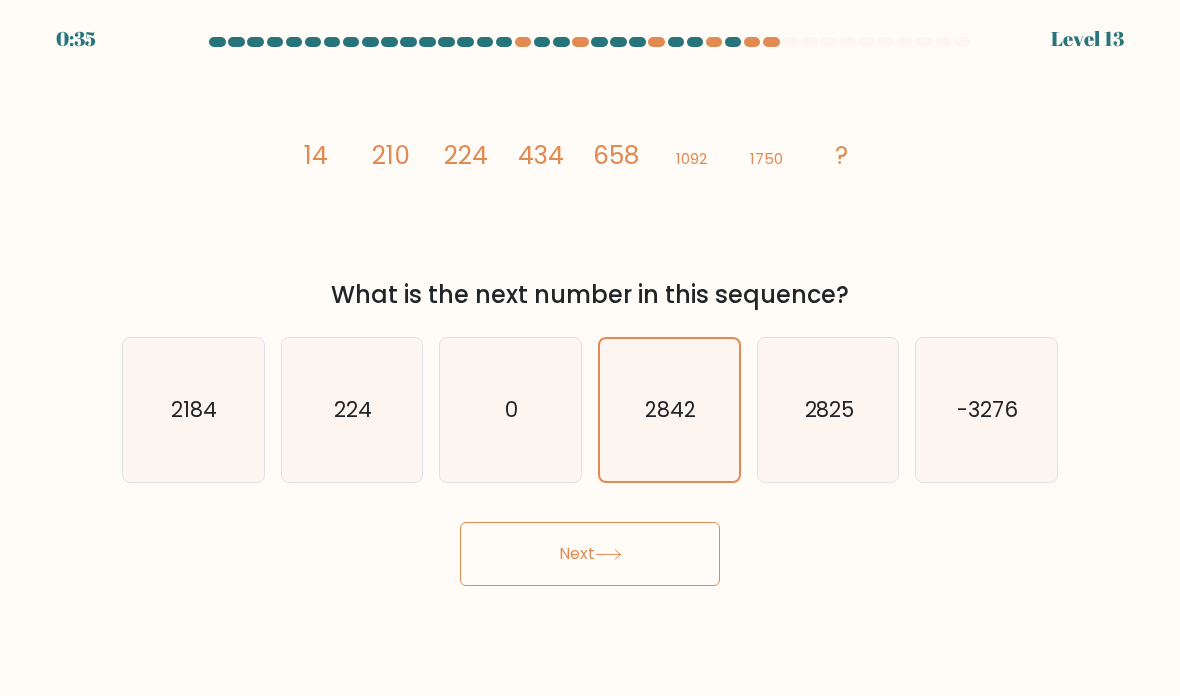 click on "Next" at bounding box center (590, 554) 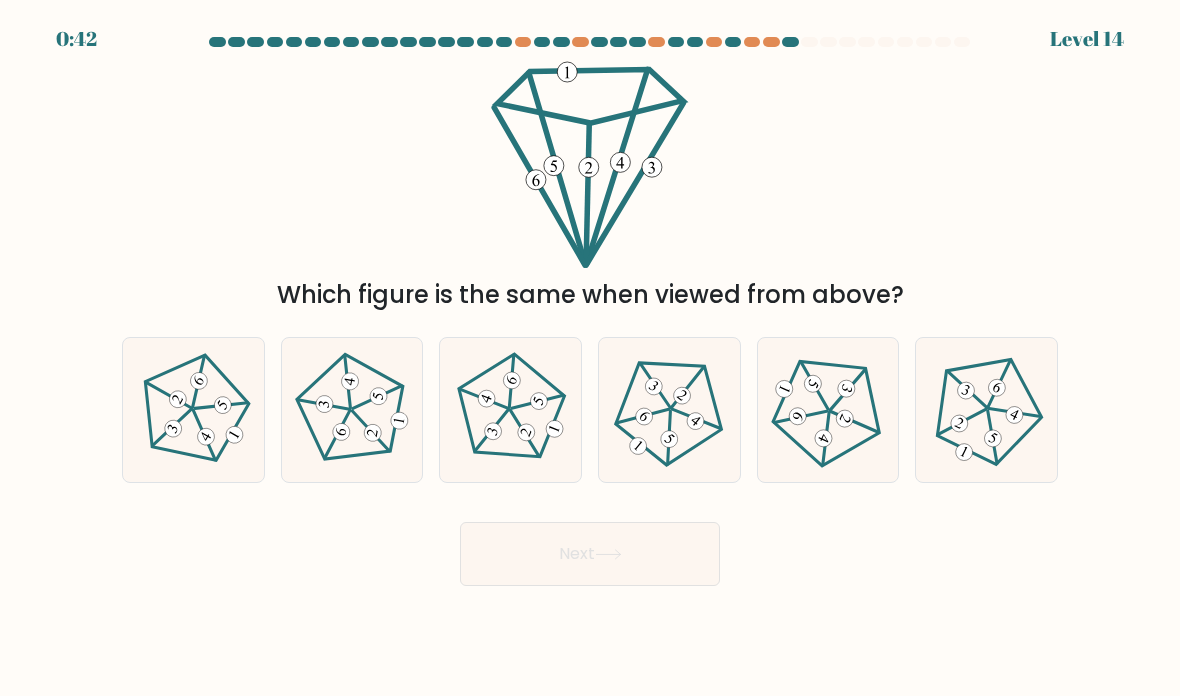 click at bounding box center [198, 381] 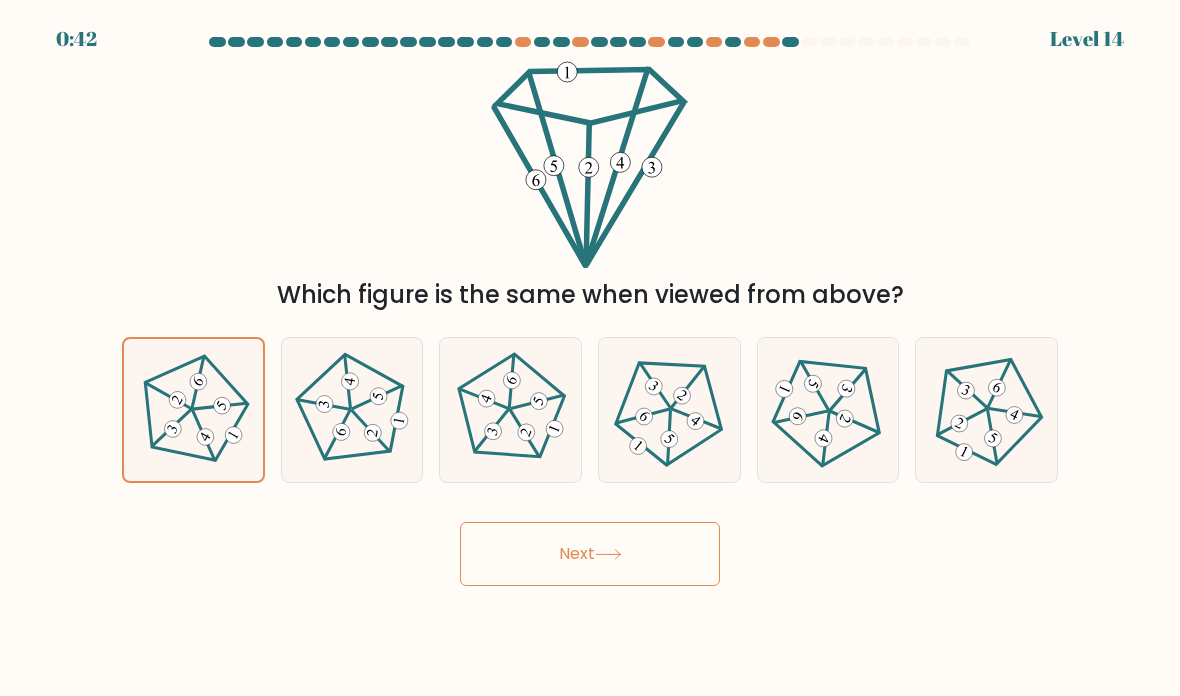 click on "Next" at bounding box center [590, 554] 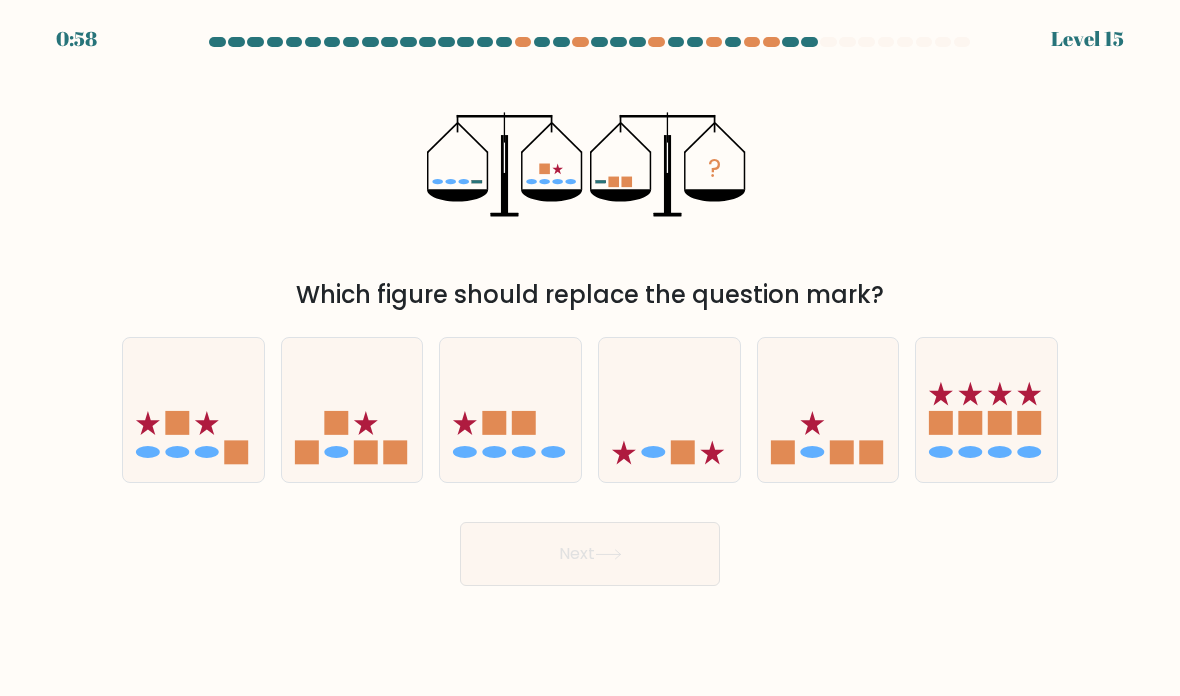 click at bounding box center [352, 410] 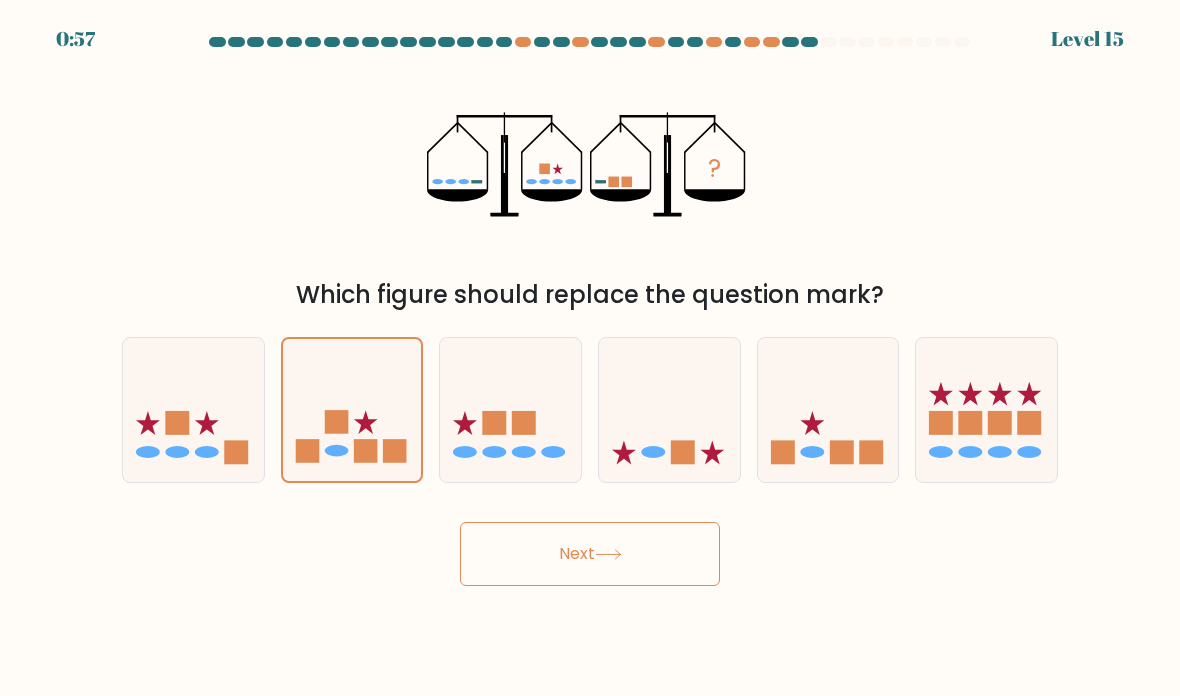 click on "Next" at bounding box center (590, 554) 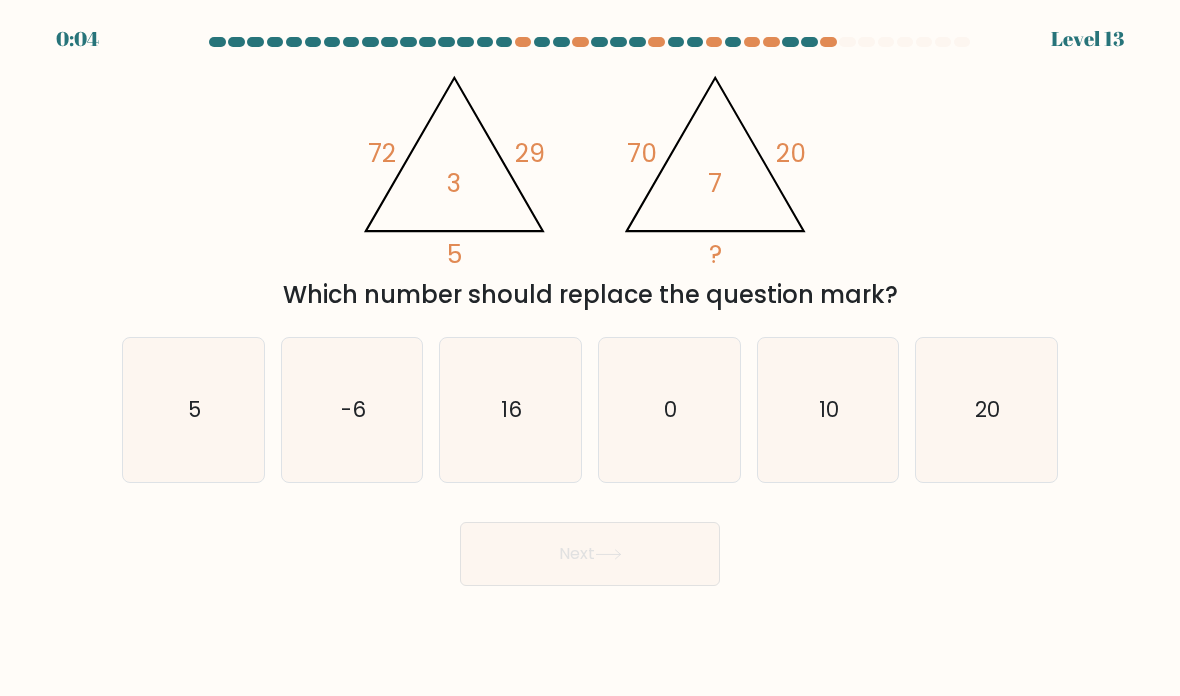 click on "10" at bounding box center [829, 409] 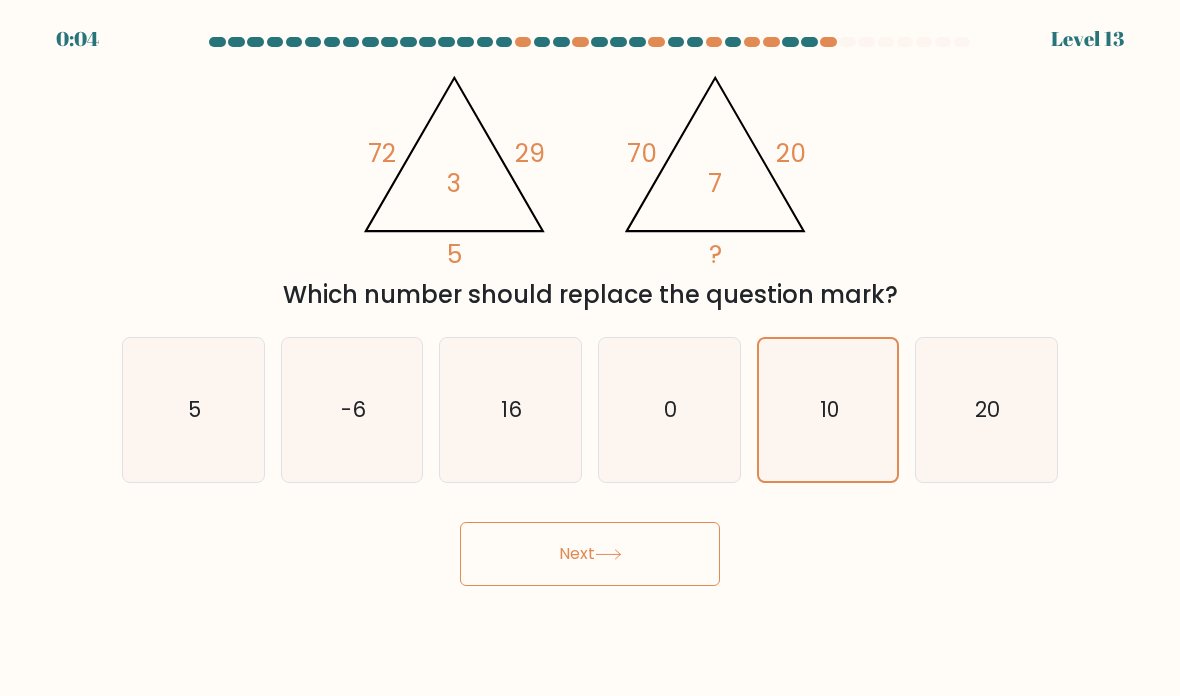click on "Next" at bounding box center (590, 554) 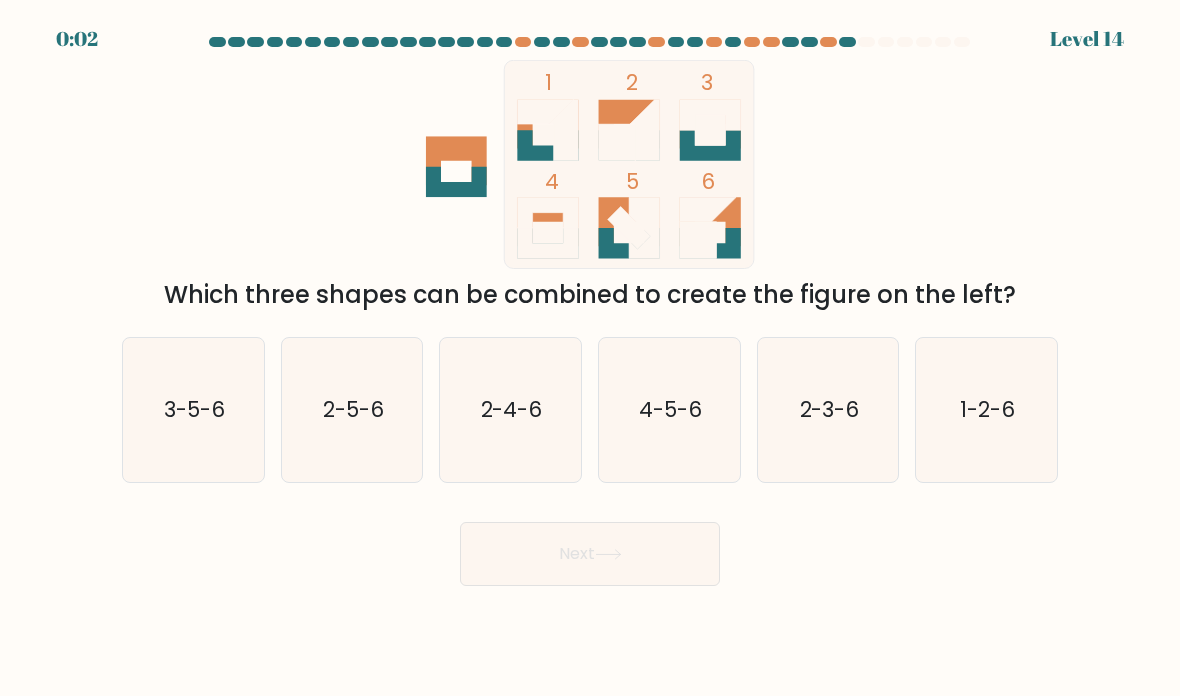 click on "2-5-6" at bounding box center [352, 410] 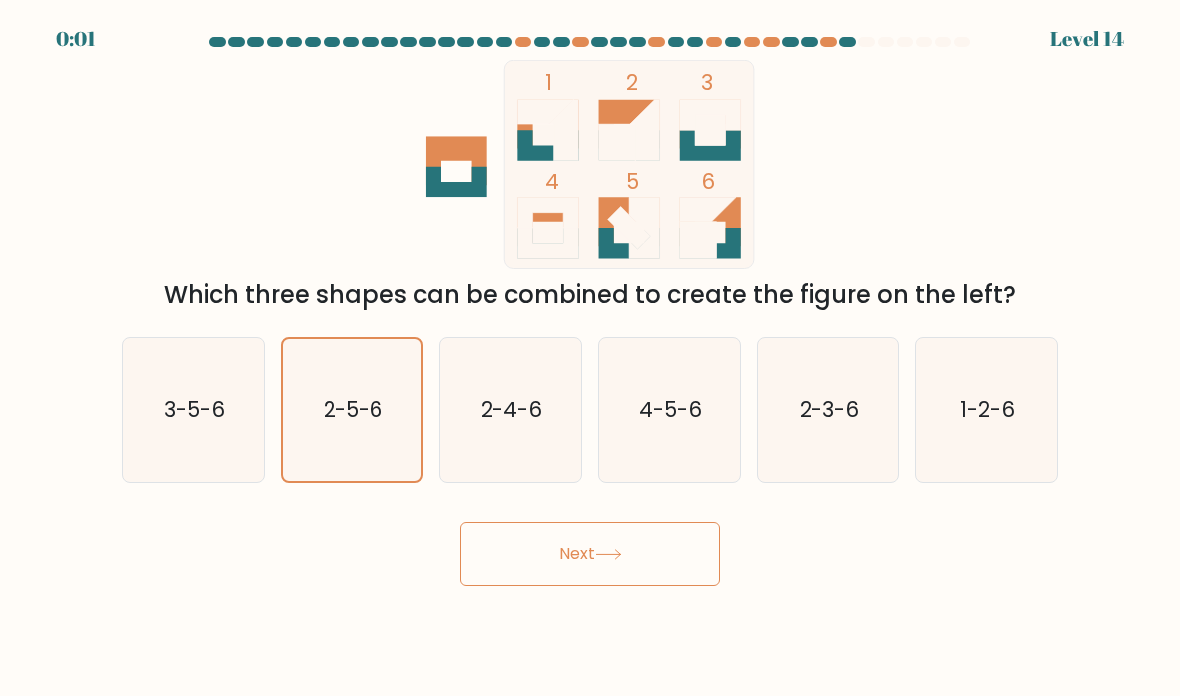 click on "Next" at bounding box center (590, 554) 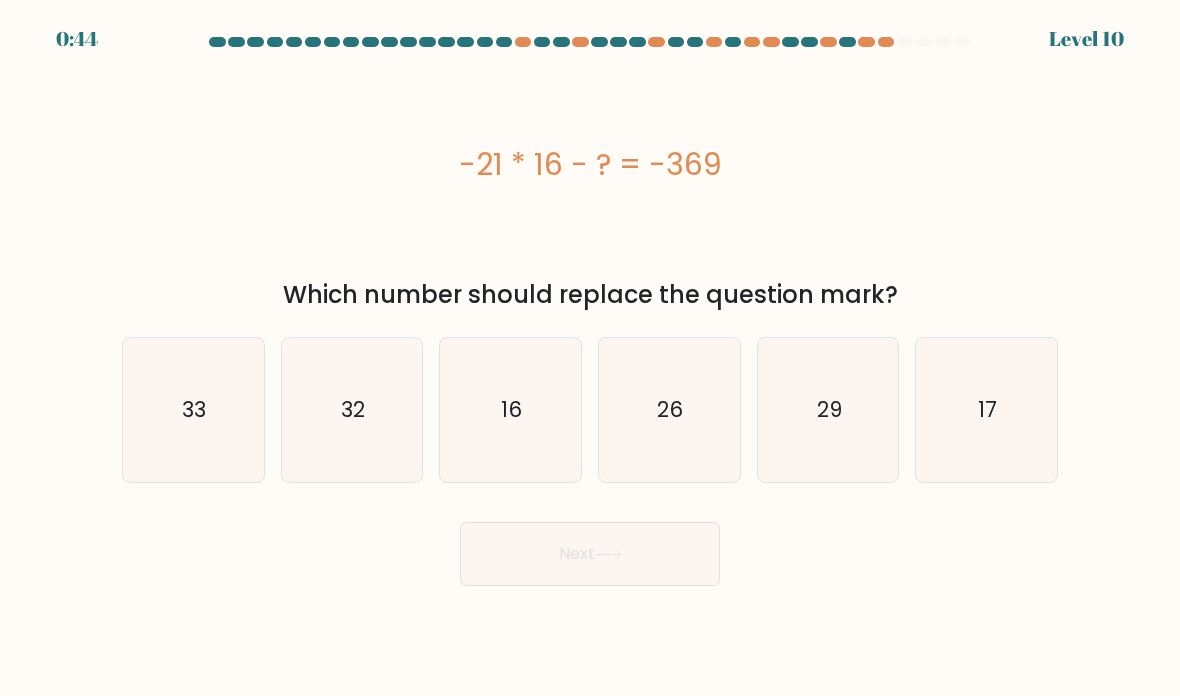scroll, scrollTop: 0, scrollLeft: 0, axis: both 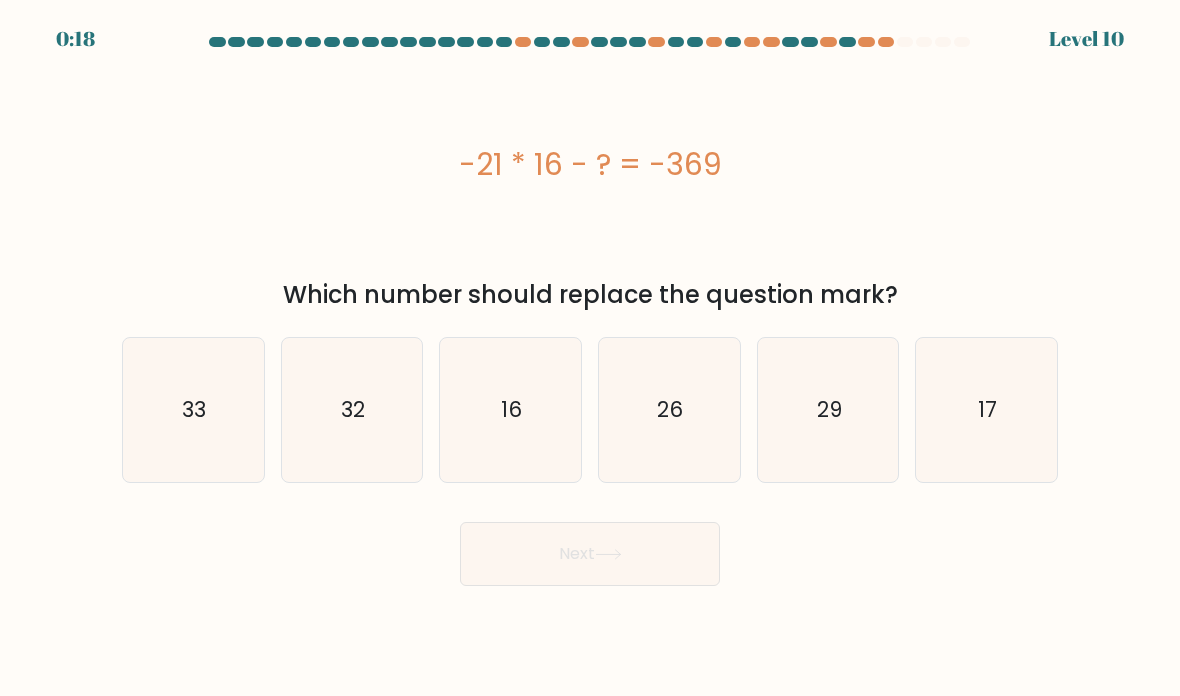 click on "33" at bounding box center [193, 410] 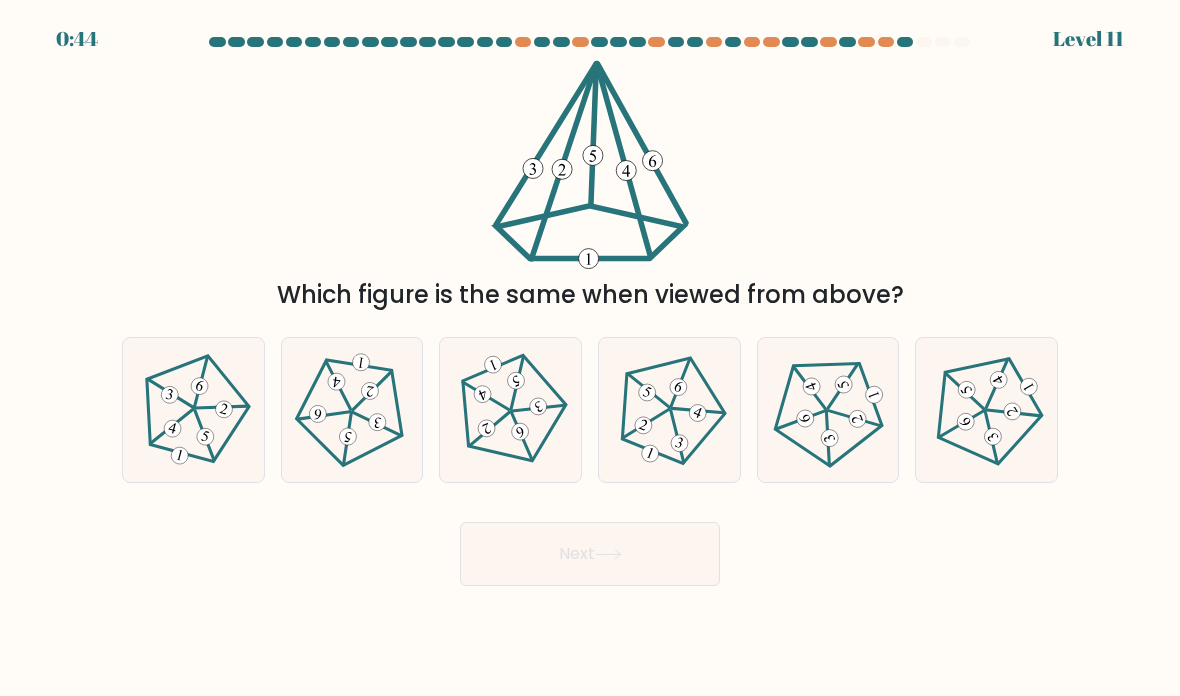 click at bounding box center [351, 409] 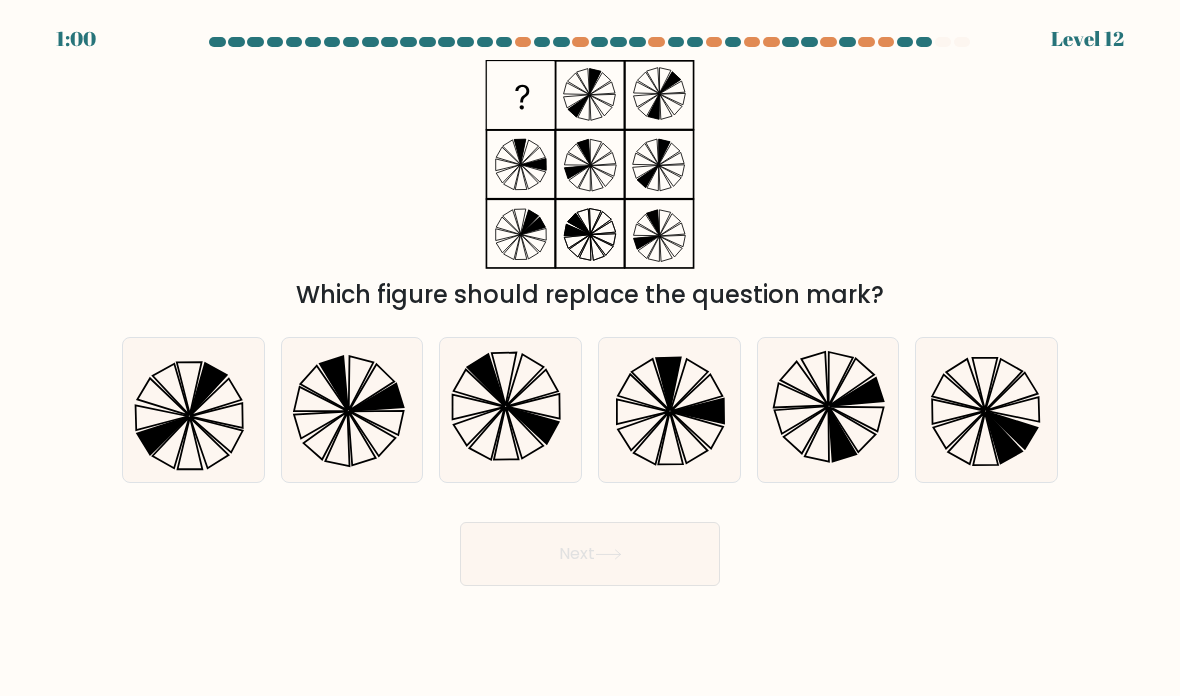 click at bounding box center (510, 410) 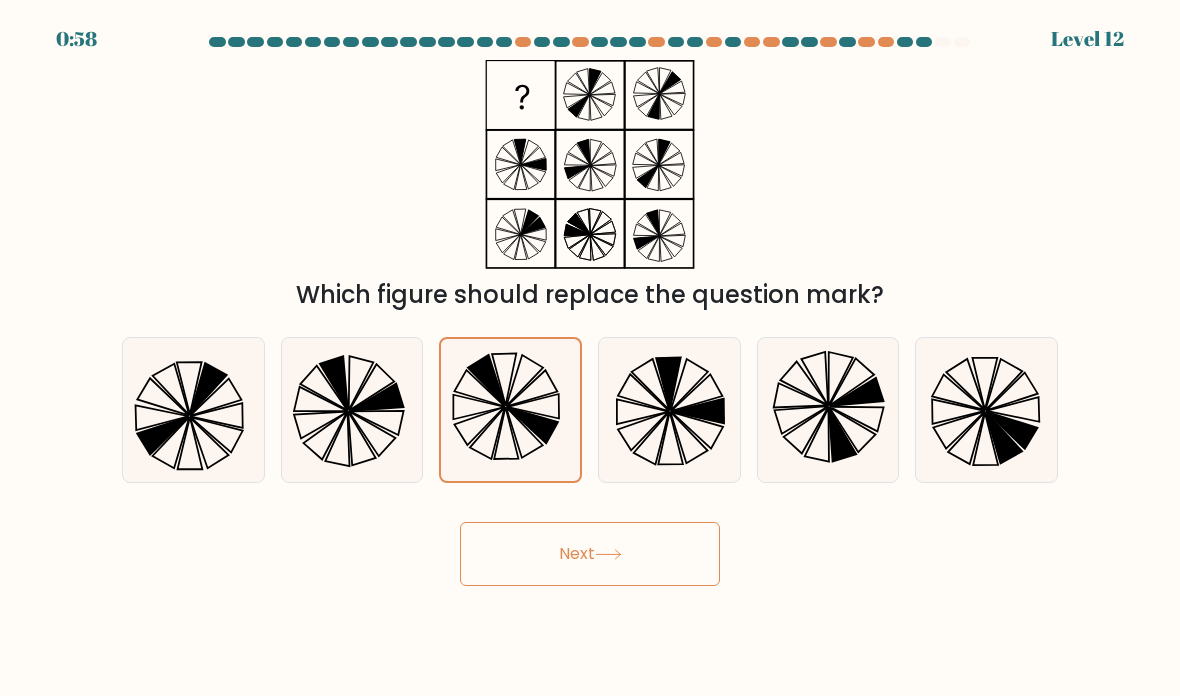 click at bounding box center [608, 554] 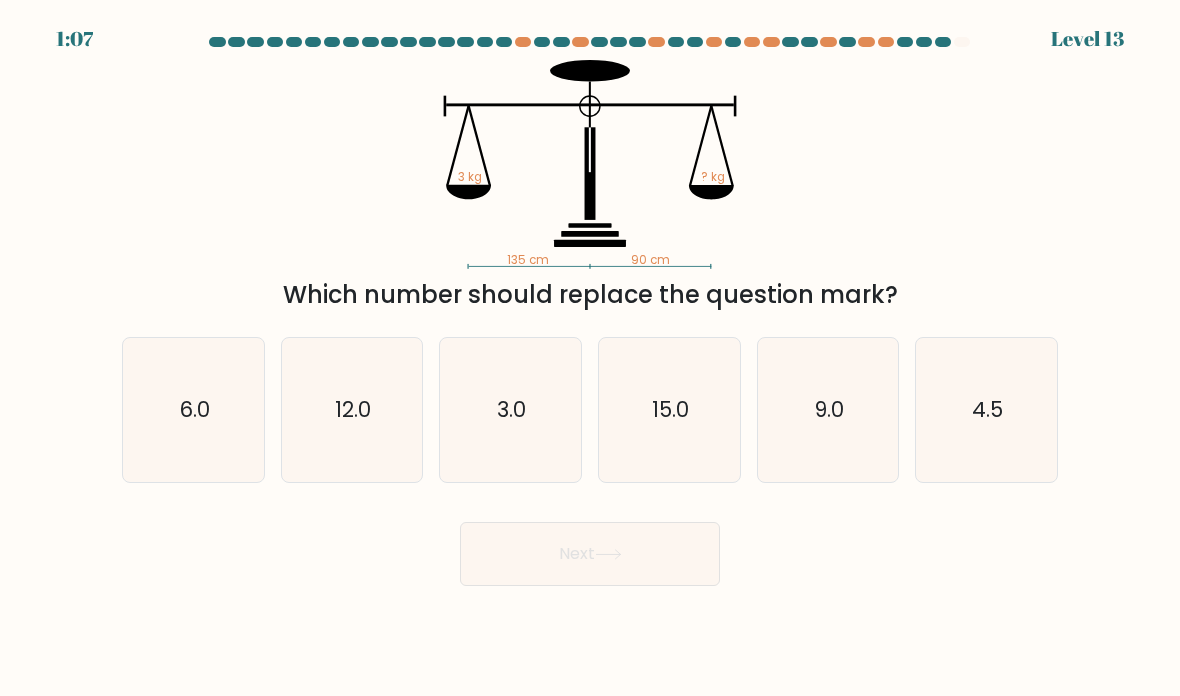 click on "4.5" at bounding box center [986, 410] 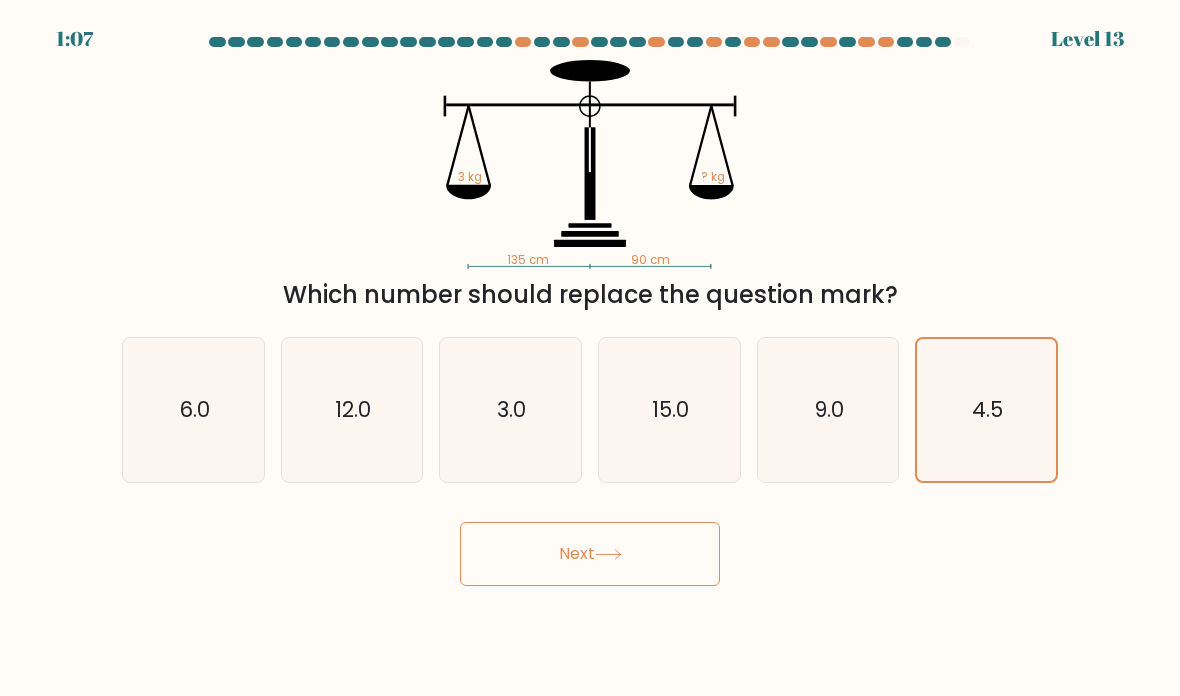 click on "Next" at bounding box center [590, 554] 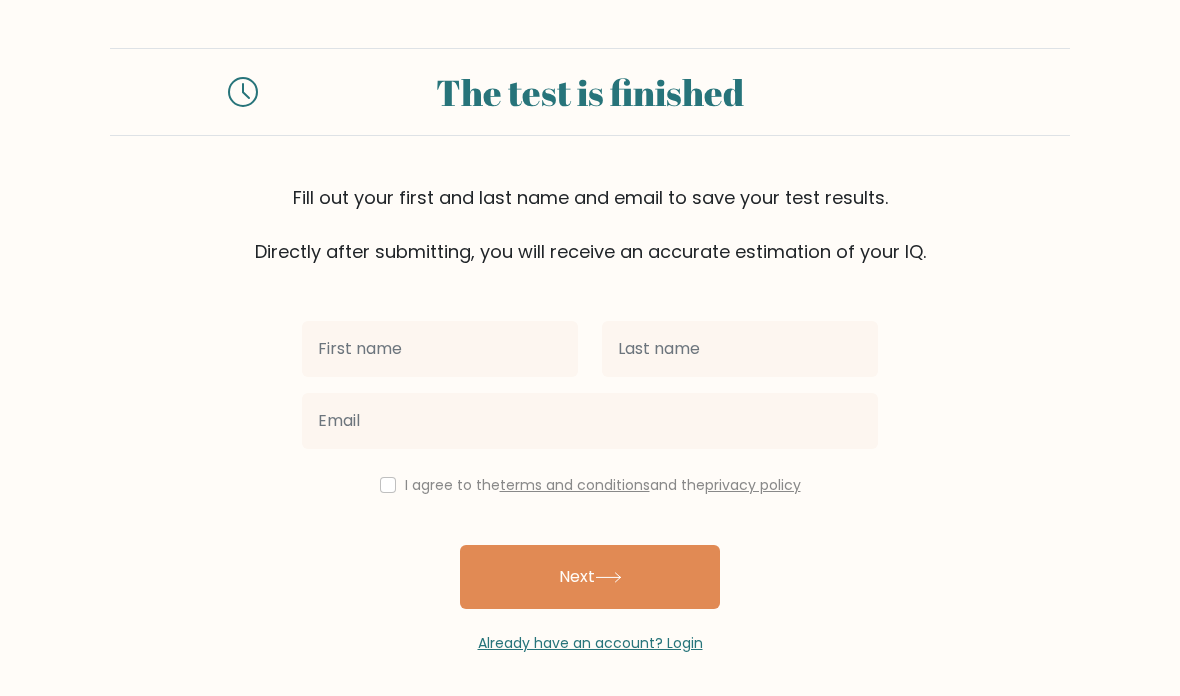 scroll, scrollTop: 0, scrollLeft: 0, axis: both 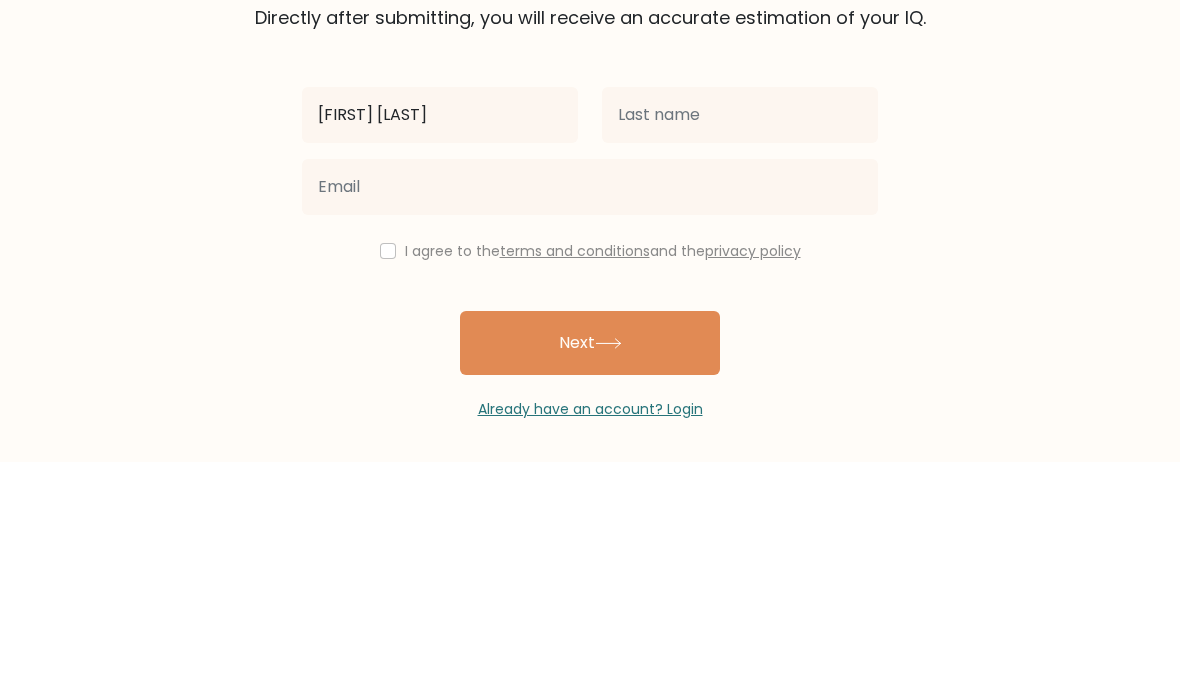 type on "[FIRST] [LAST]" 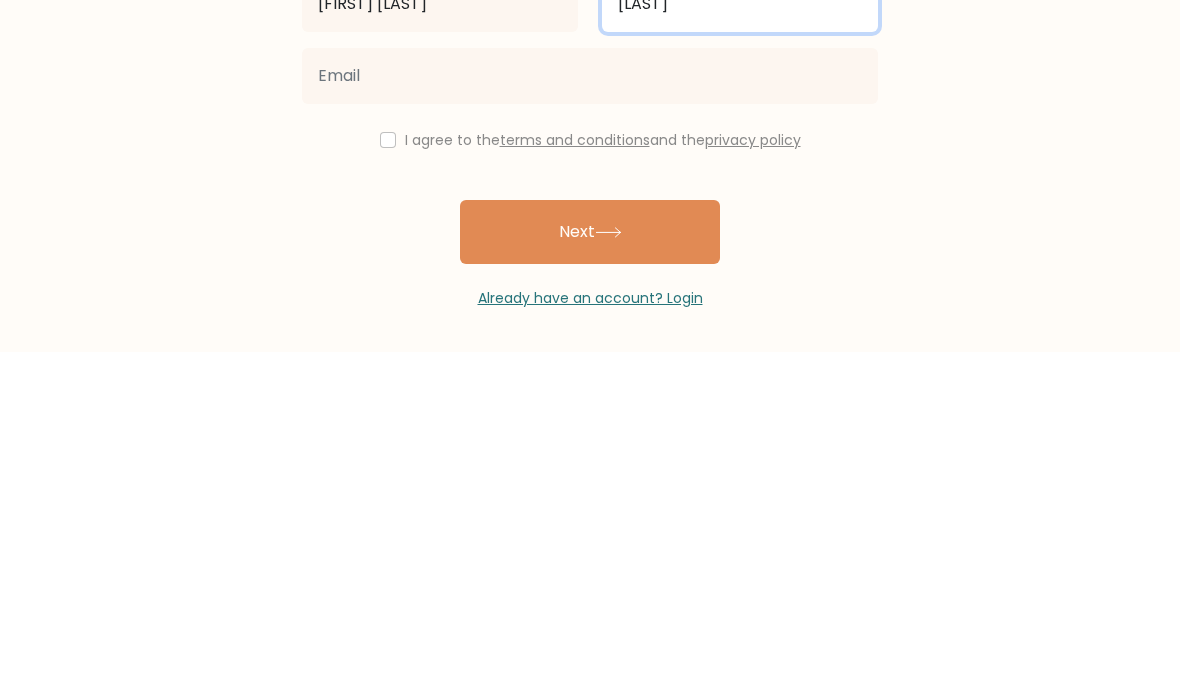 type on "[LAST]" 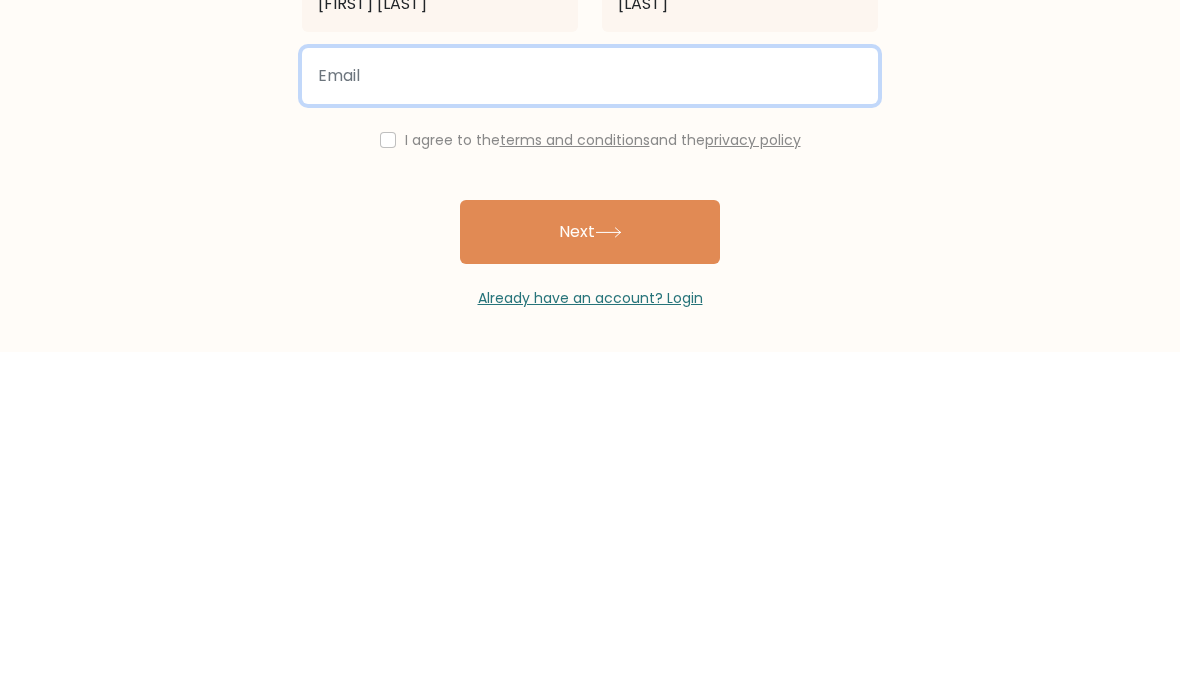 click at bounding box center [590, 421] 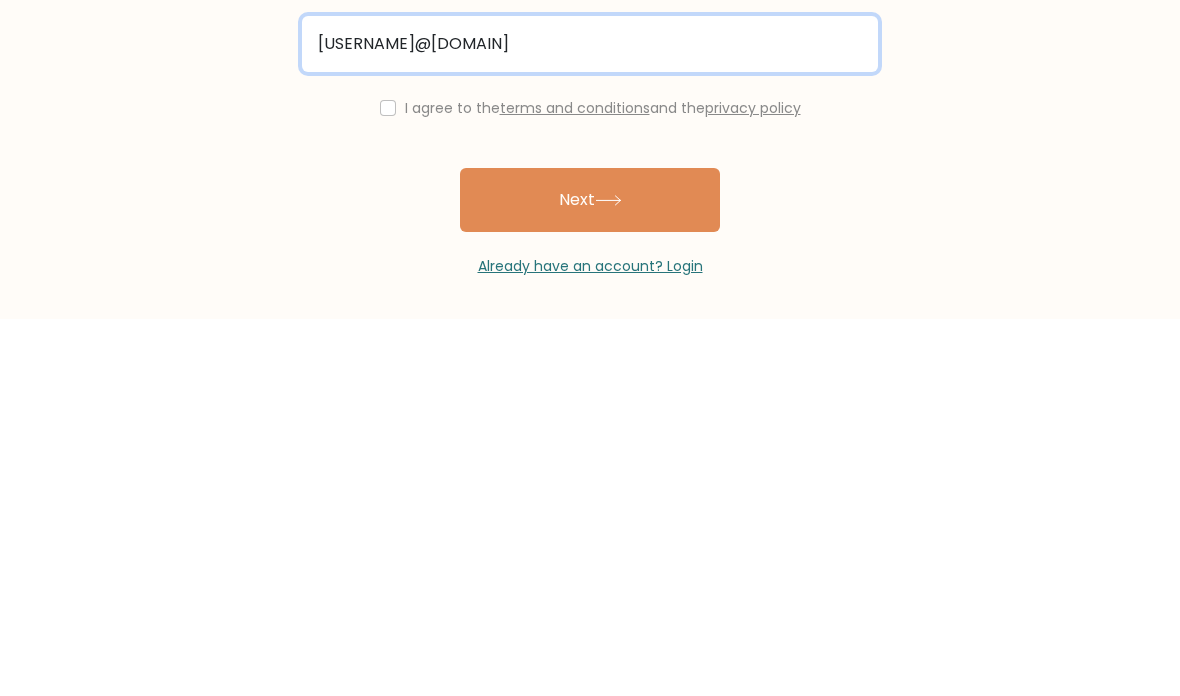 type on "markronniedv@gmail.com" 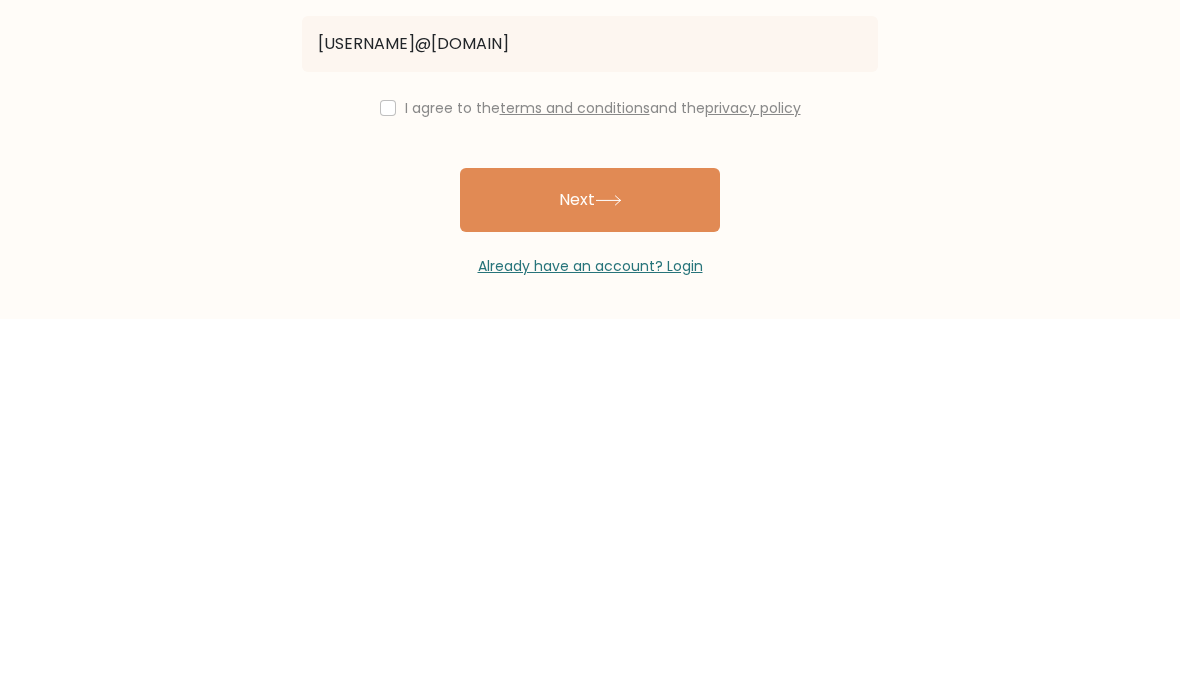 click on "I agree to the  terms and conditions  and the  privacy policy" at bounding box center [603, 485] 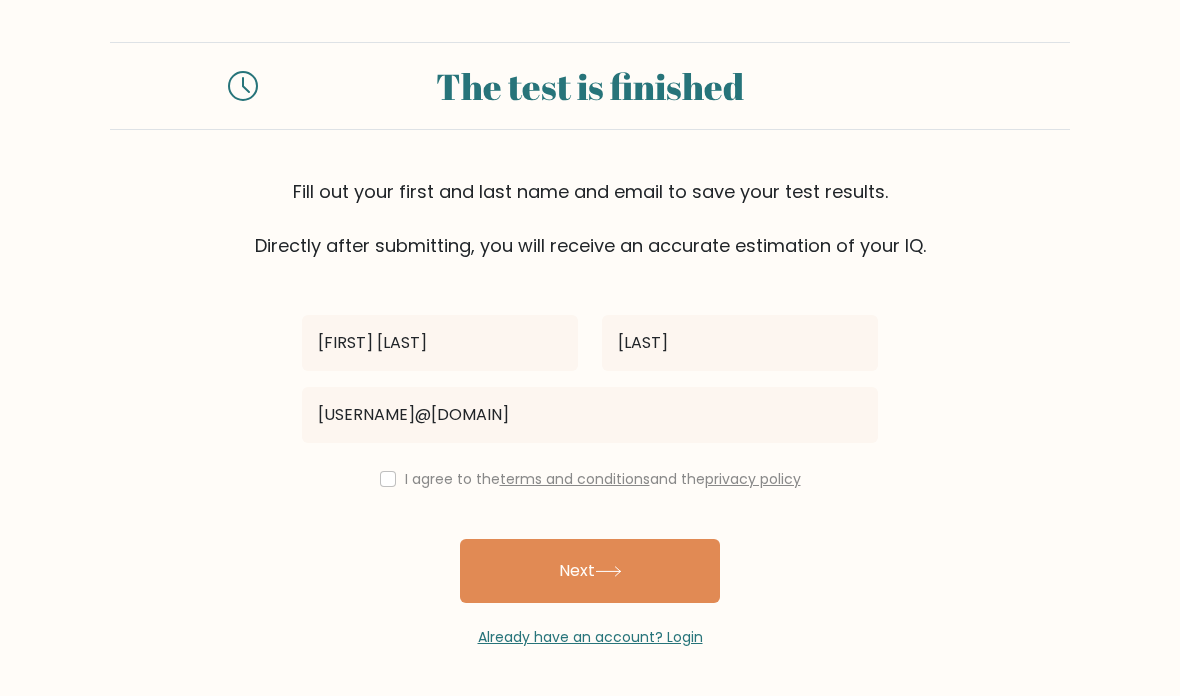 click on "Mark Ronnie
Vinzon
markronniedv@gmail.com
I agree to the  terms and conditions  and the  privacy policy
Next
Already have an account? Login" at bounding box center (590, 453) 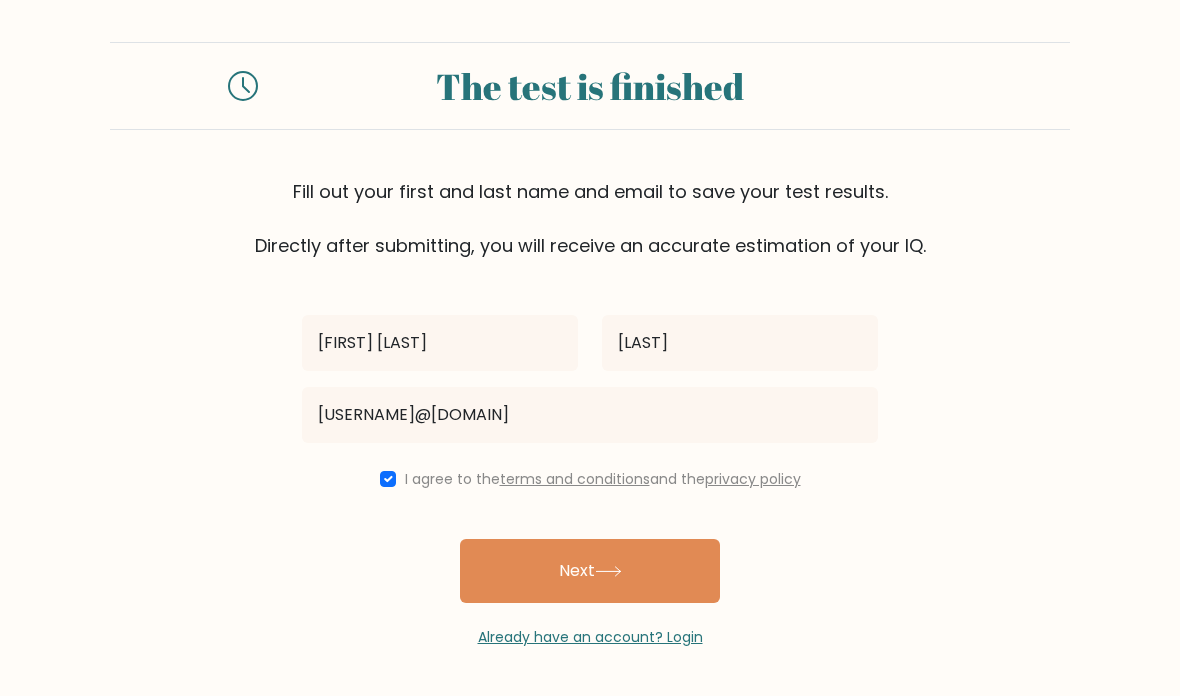 click on "Next" at bounding box center (590, 571) 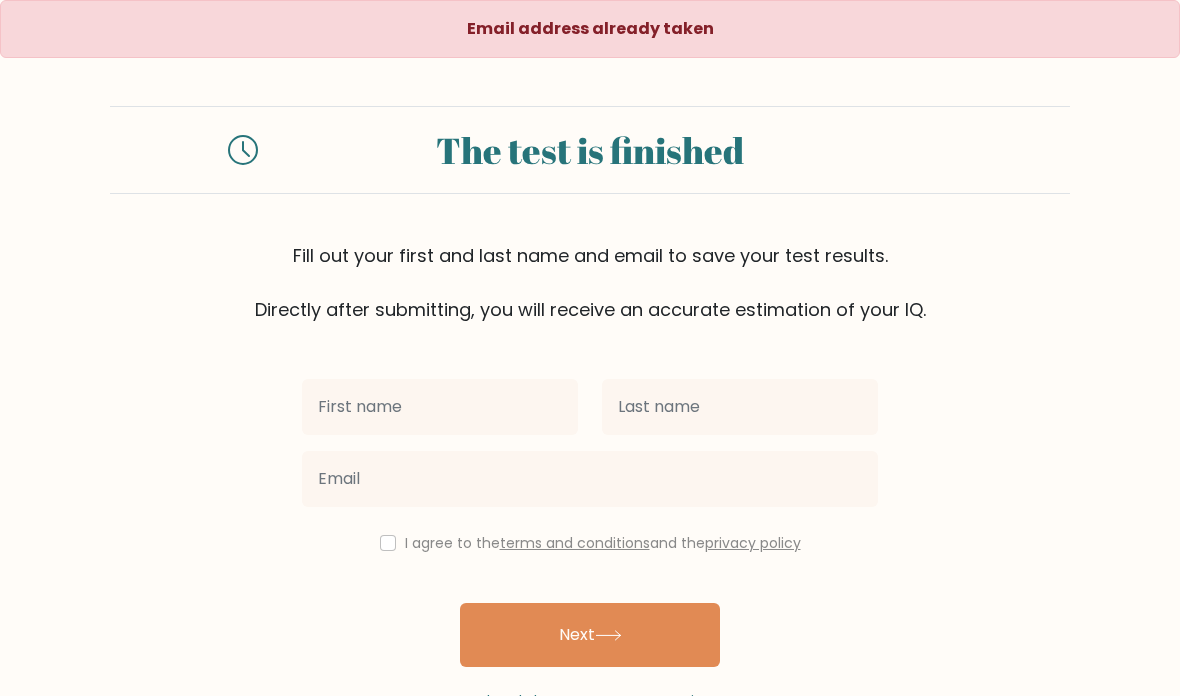 scroll, scrollTop: 0, scrollLeft: 0, axis: both 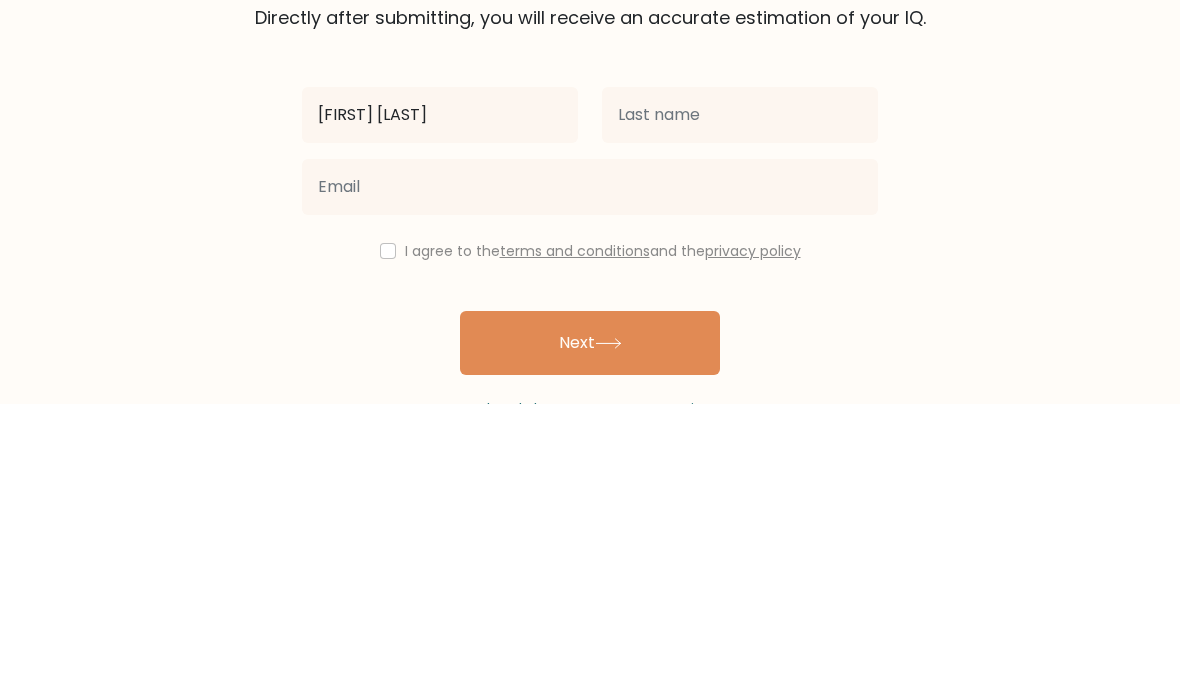 type on "[FIRST] [LAST]" 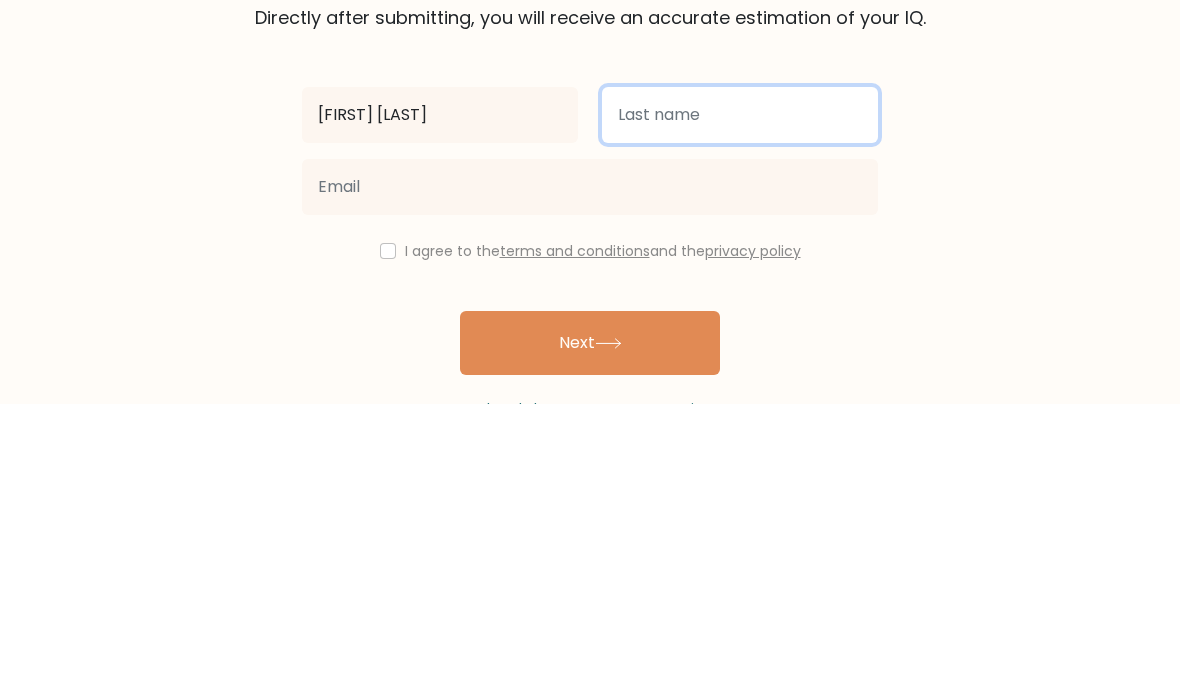 click at bounding box center [740, 407] 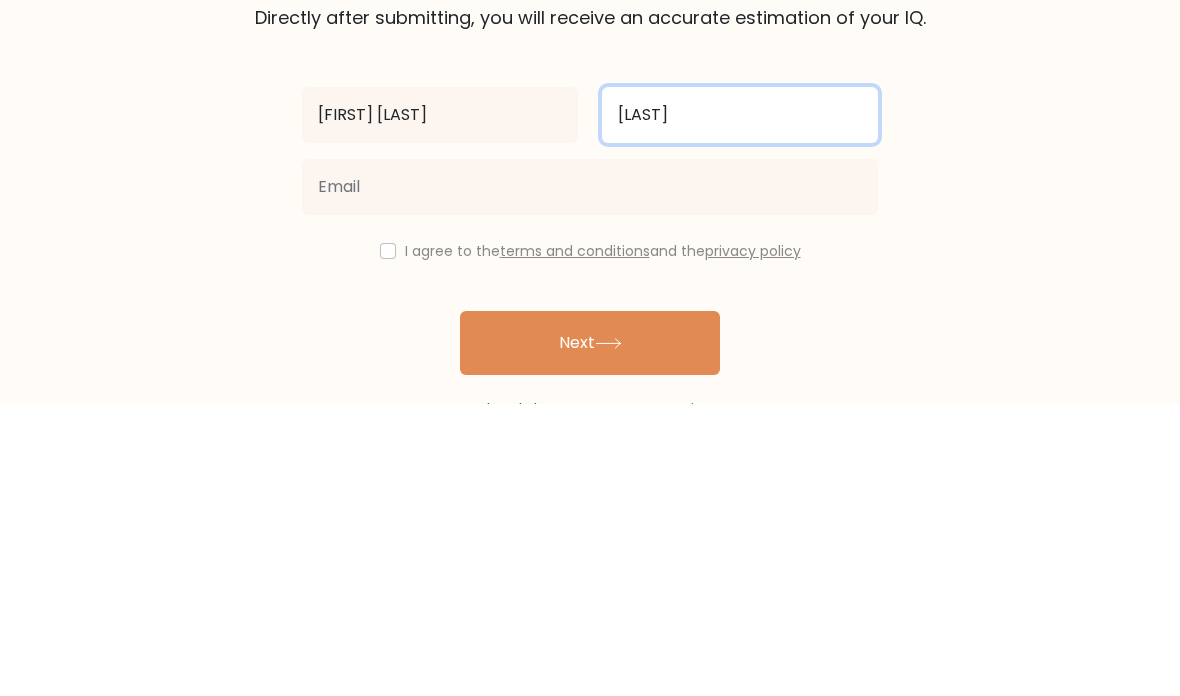 type on "[LAST]" 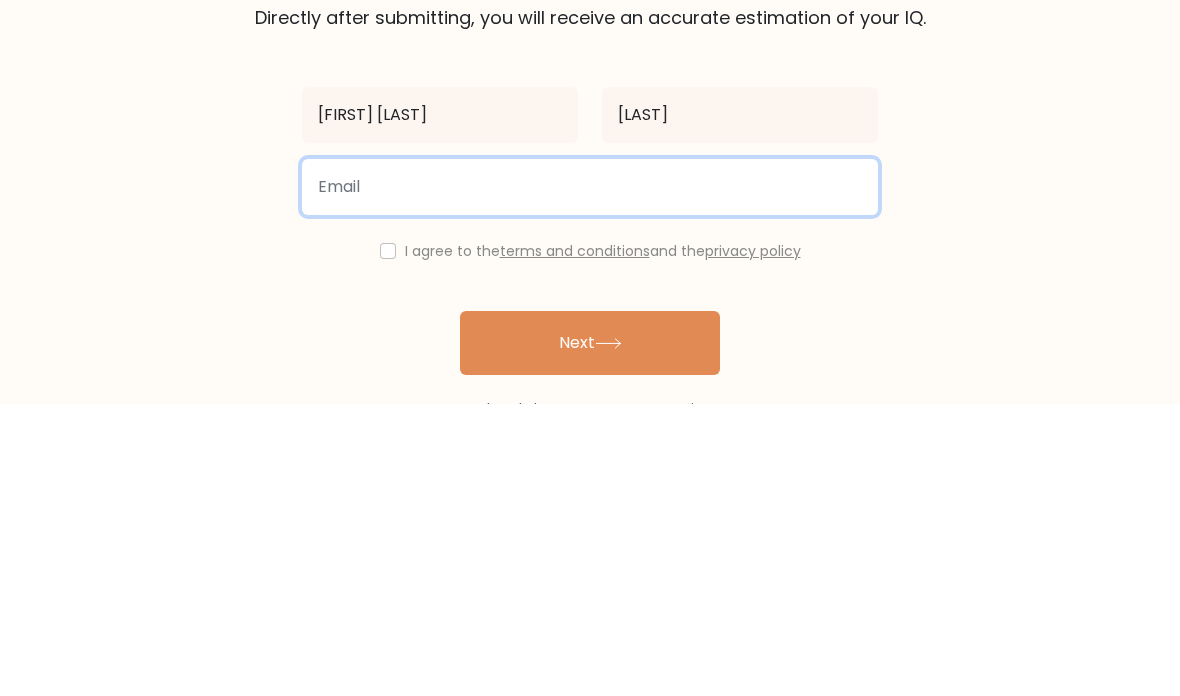 click at bounding box center [590, 479] 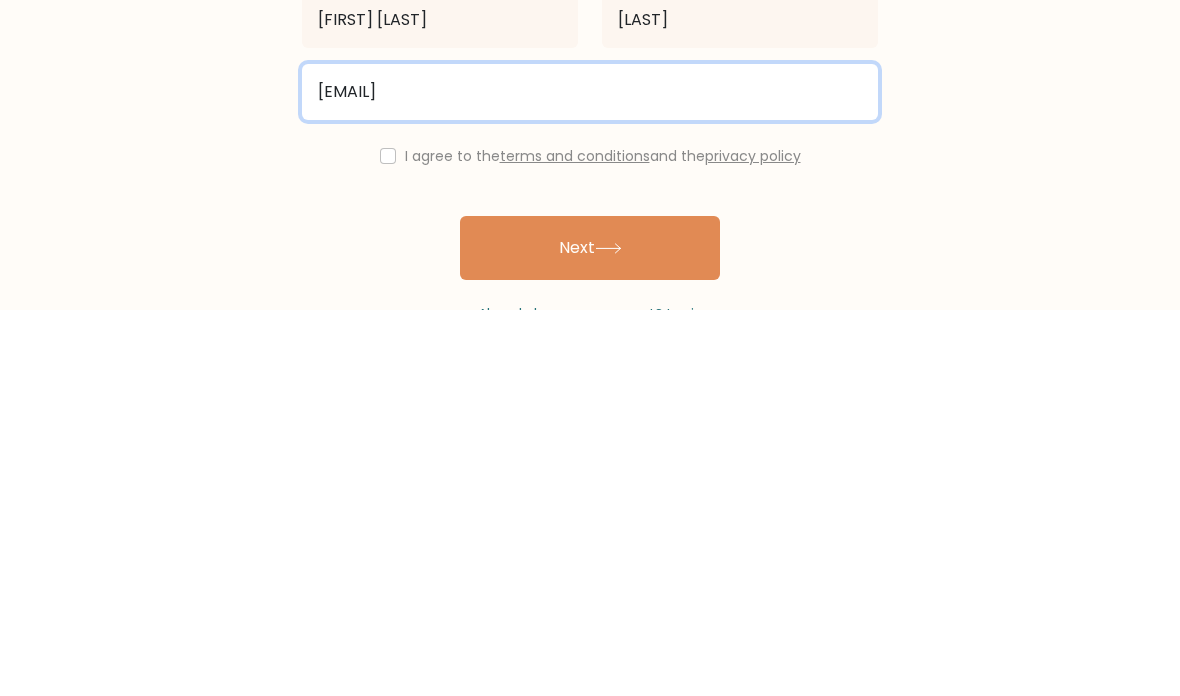 type on "ourmiara@gmail.com" 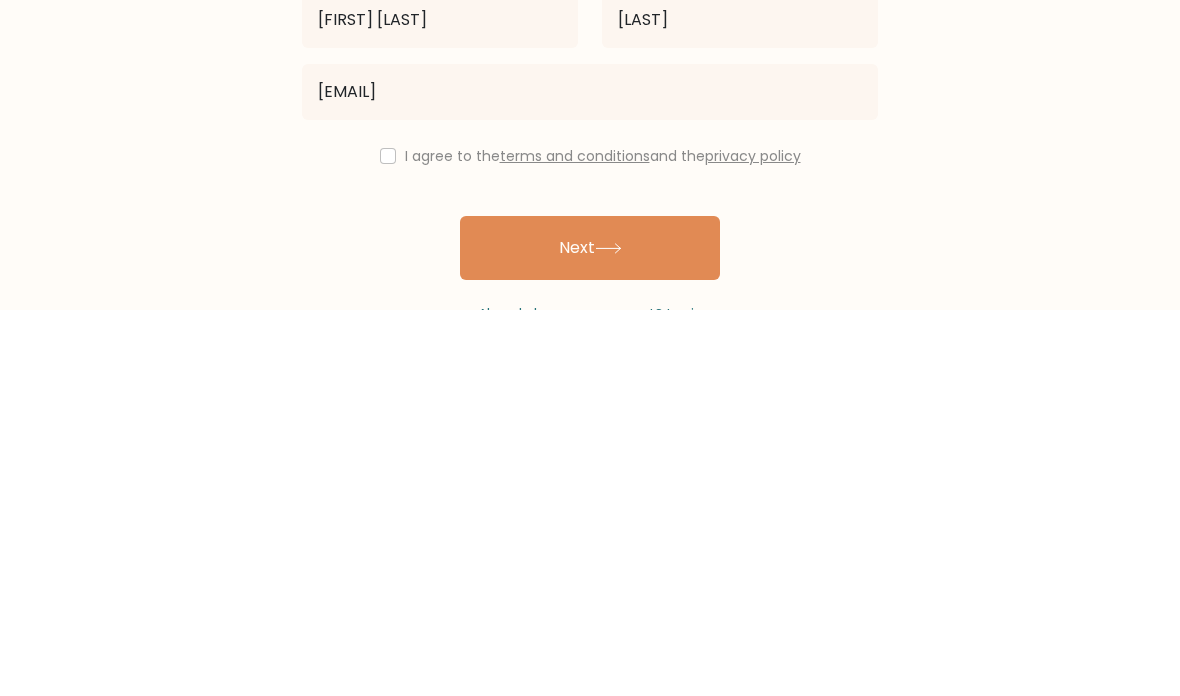 click at bounding box center (388, 543) 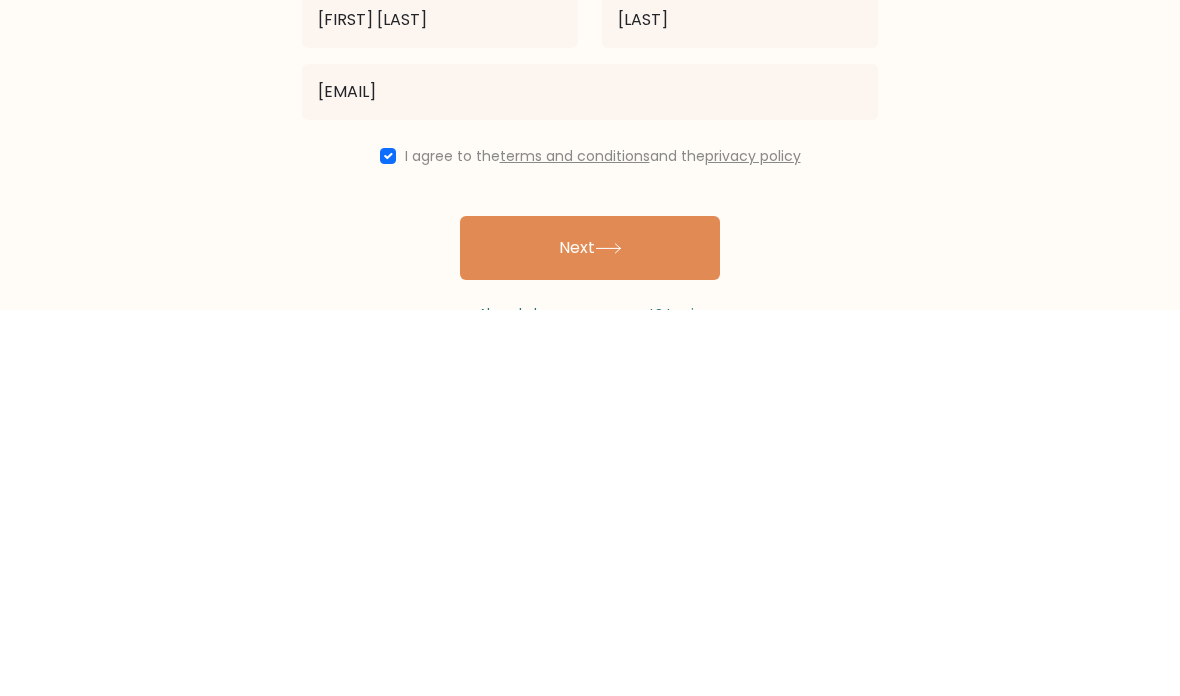 scroll, scrollTop: 80, scrollLeft: 0, axis: vertical 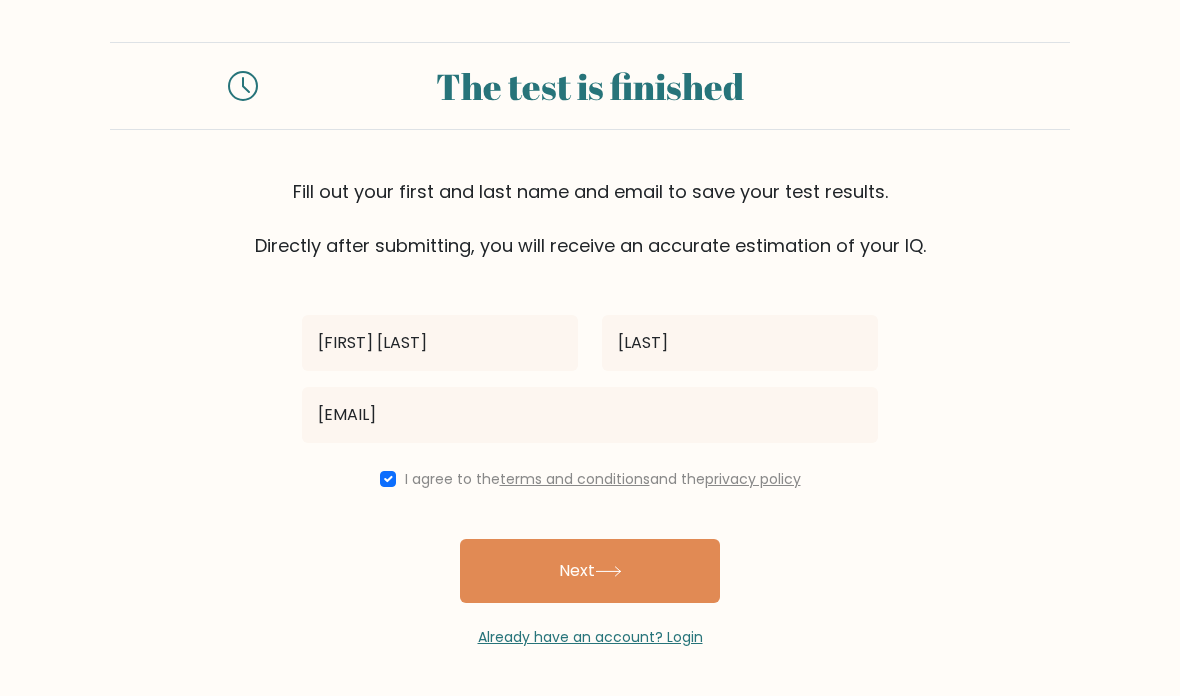 click on "Next" at bounding box center (590, 571) 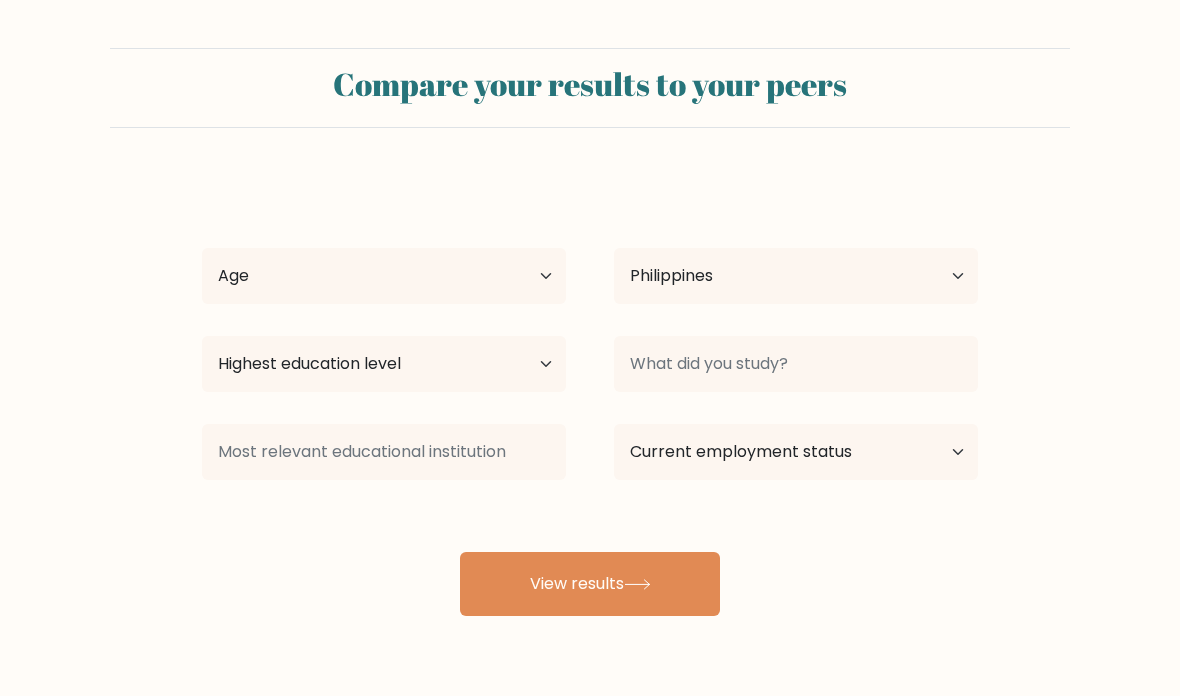 scroll, scrollTop: 0, scrollLeft: 0, axis: both 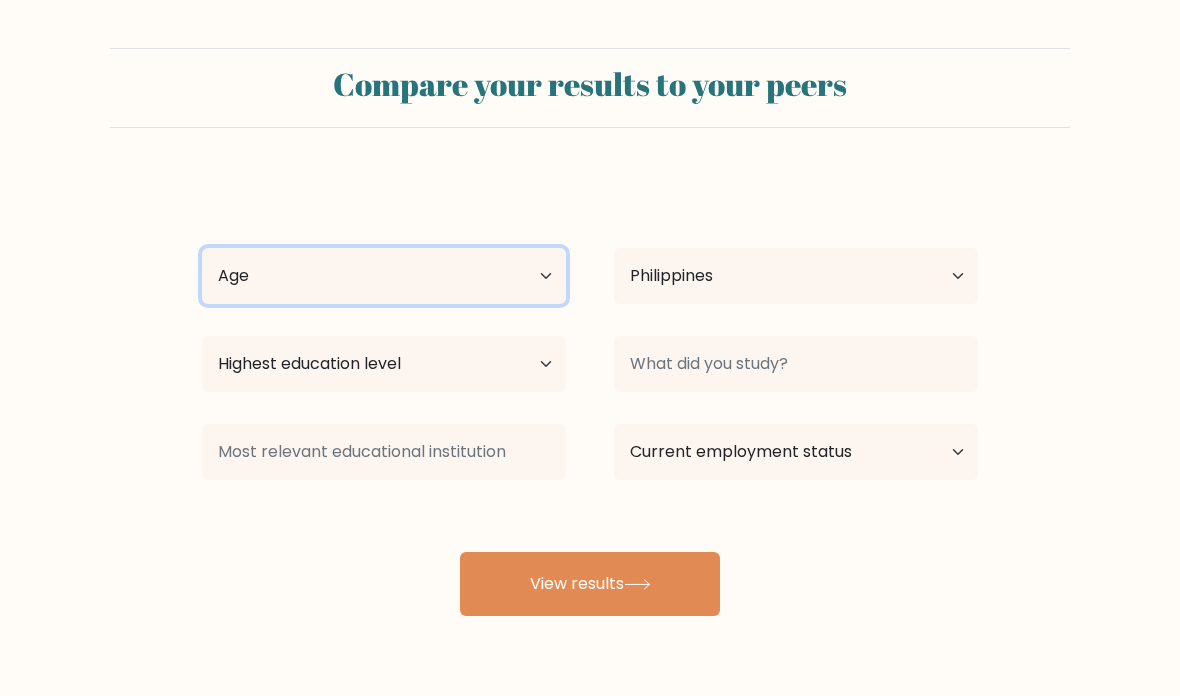 click on "Age
Under 18 years old
18-24 years old
25-34 years old
35-44 years old
45-54 years old
55-64 years old
65 years old and above" at bounding box center (384, 276) 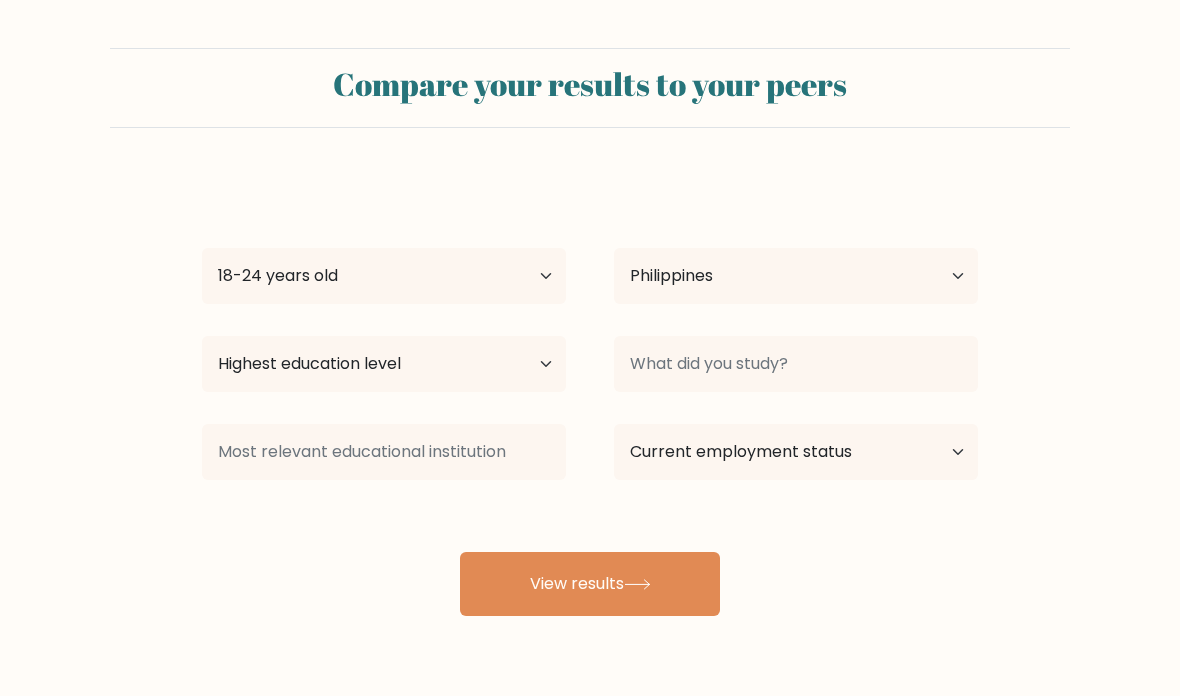 click on "Highest education level
No schooling
Primary
Lower Secondary
Upper Secondary
Occupation Specific
Bachelor's degree
Master's degree
Doctoral degree" at bounding box center (384, 364) 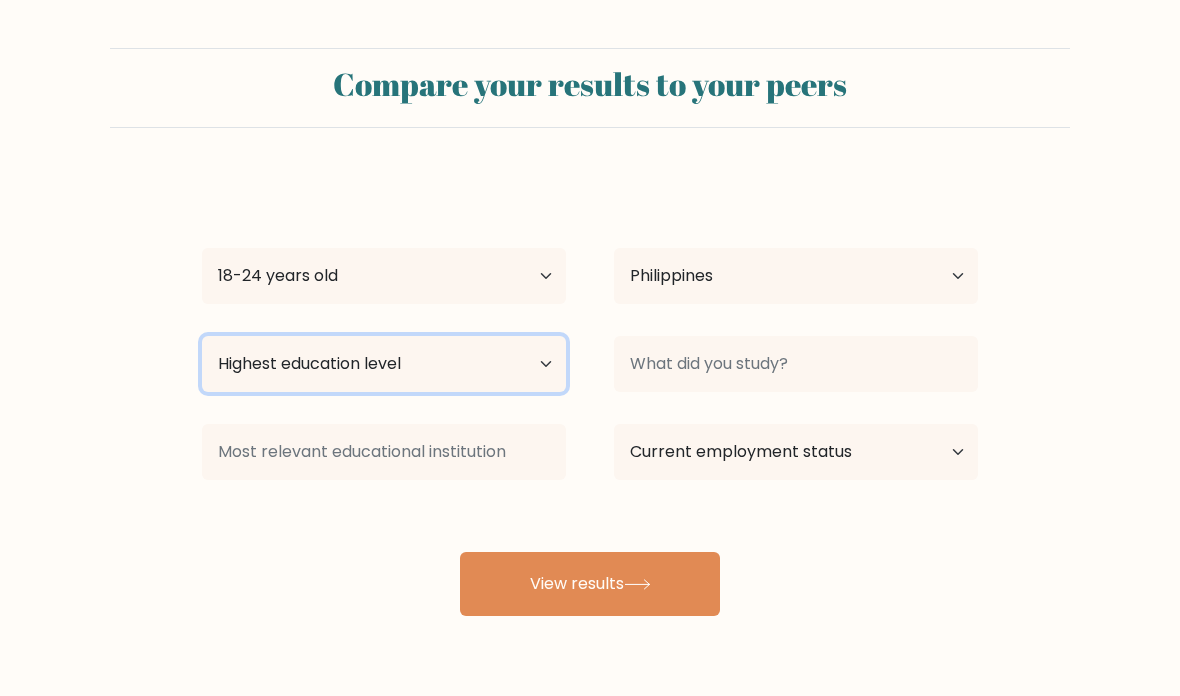 select on "bachelors_degree" 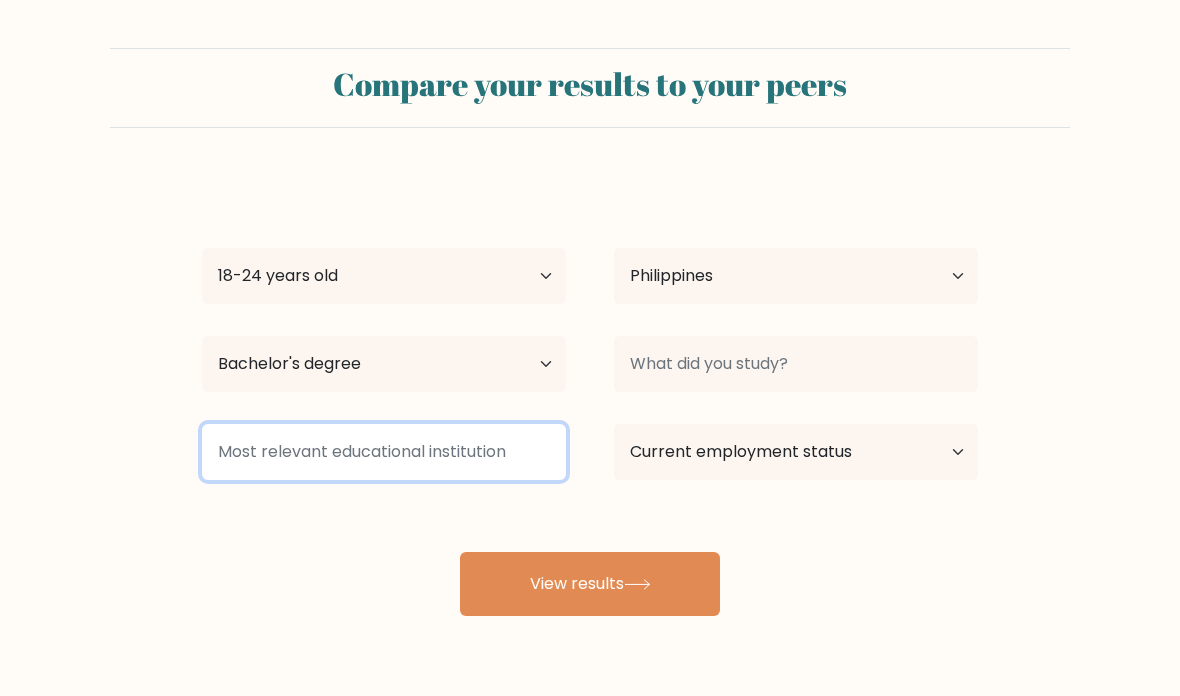click at bounding box center (384, 452) 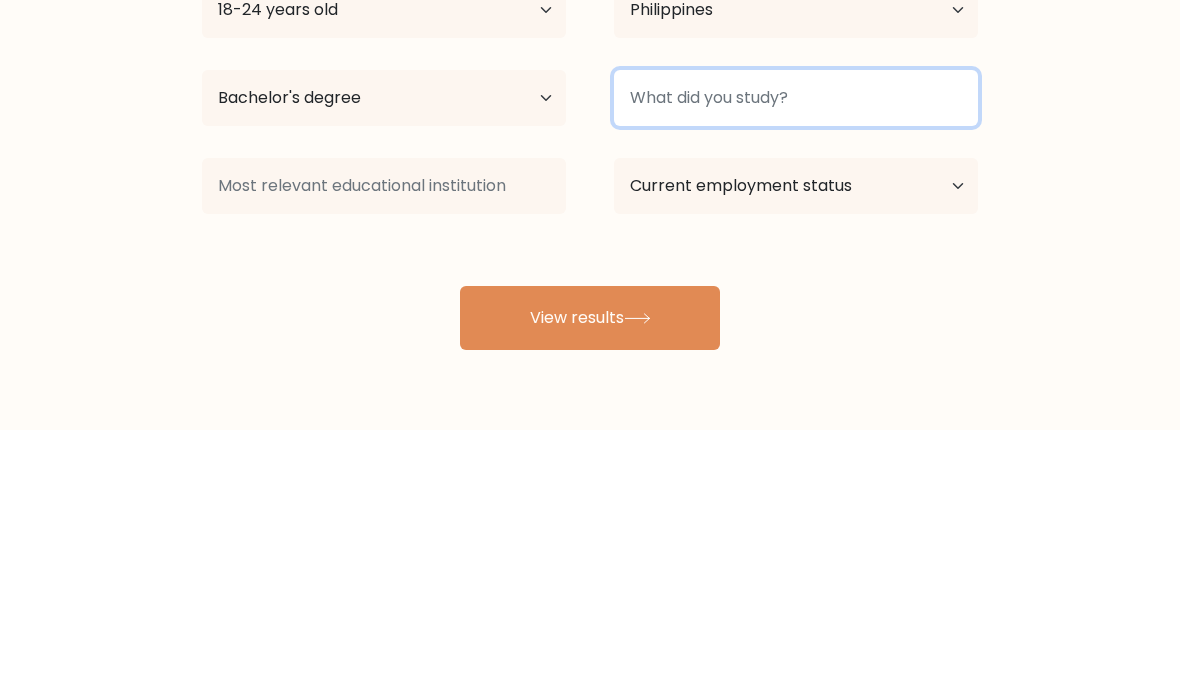 click at bounding box center (796, 364) 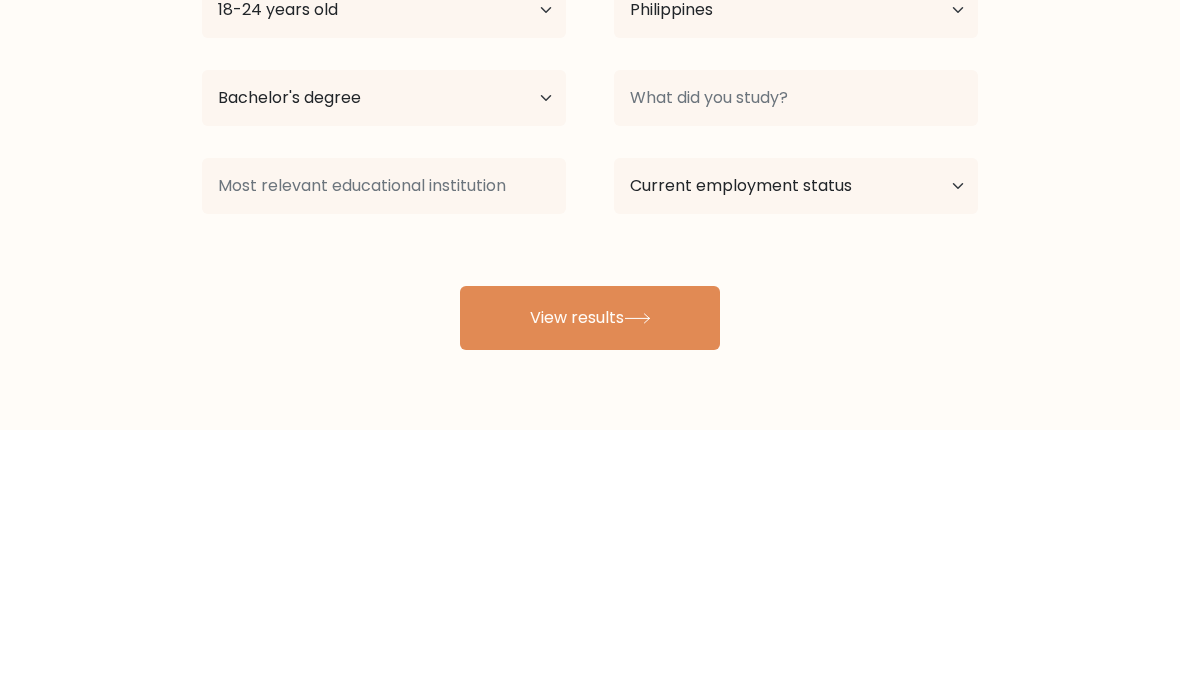 click at bounding box center (384, 452) 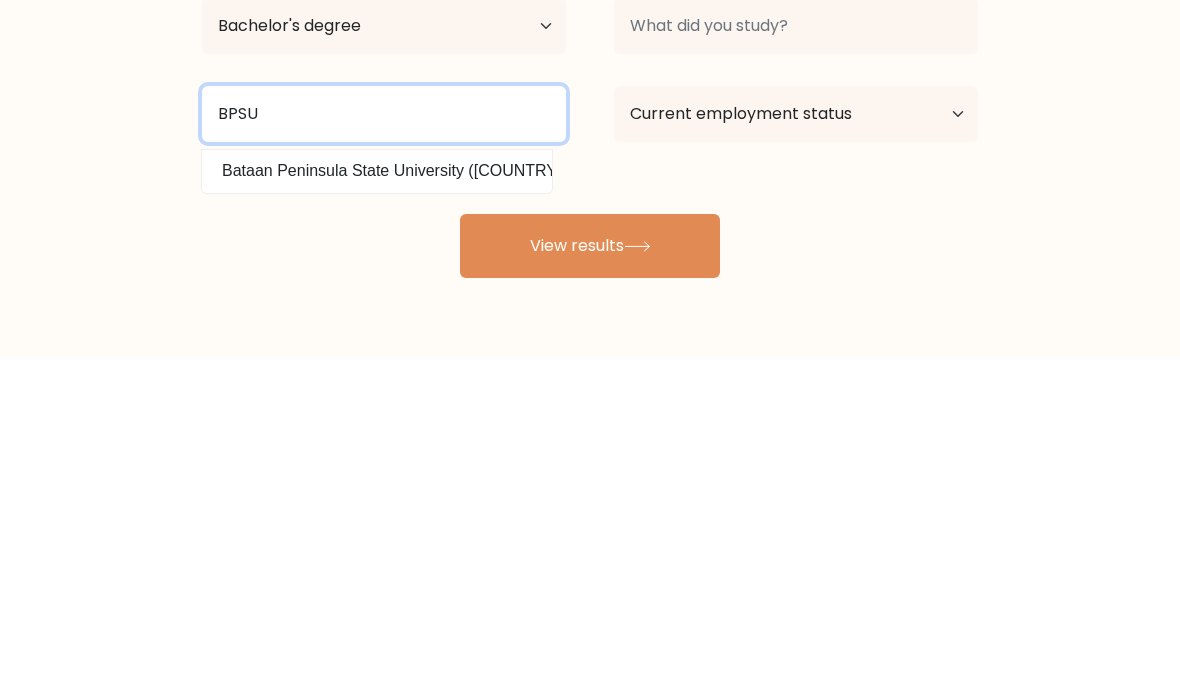 type on "BPSU" 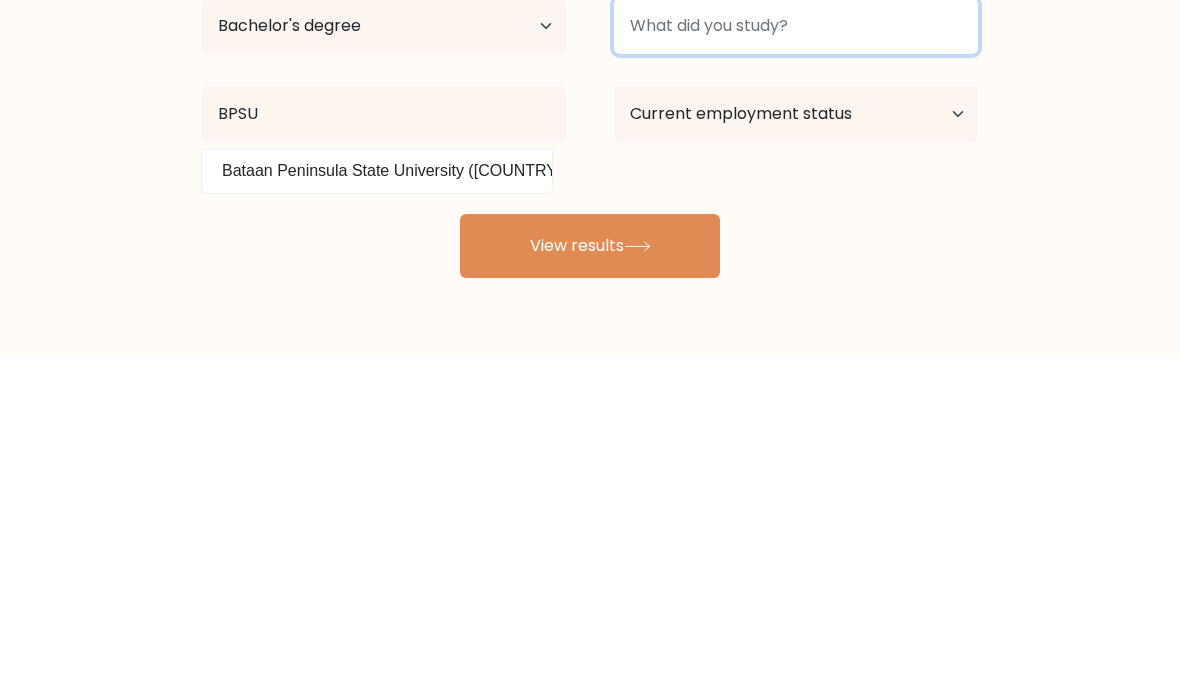 click at bounding box center [796, 364] 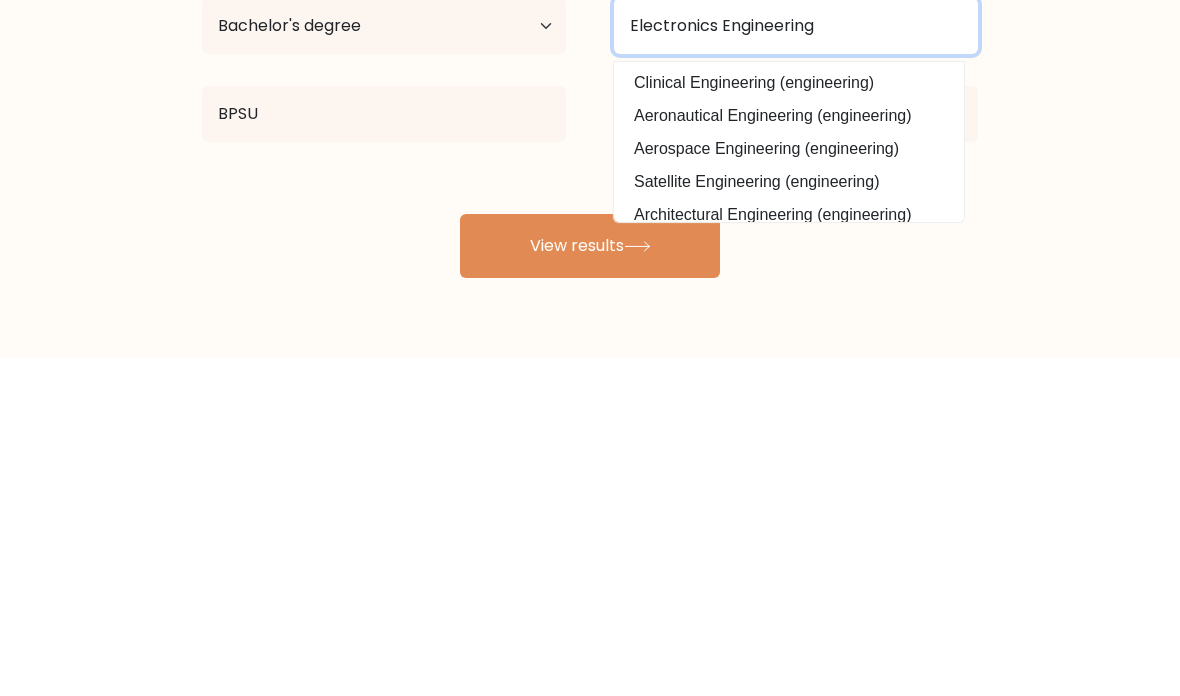 type on "Electronics Engineering" 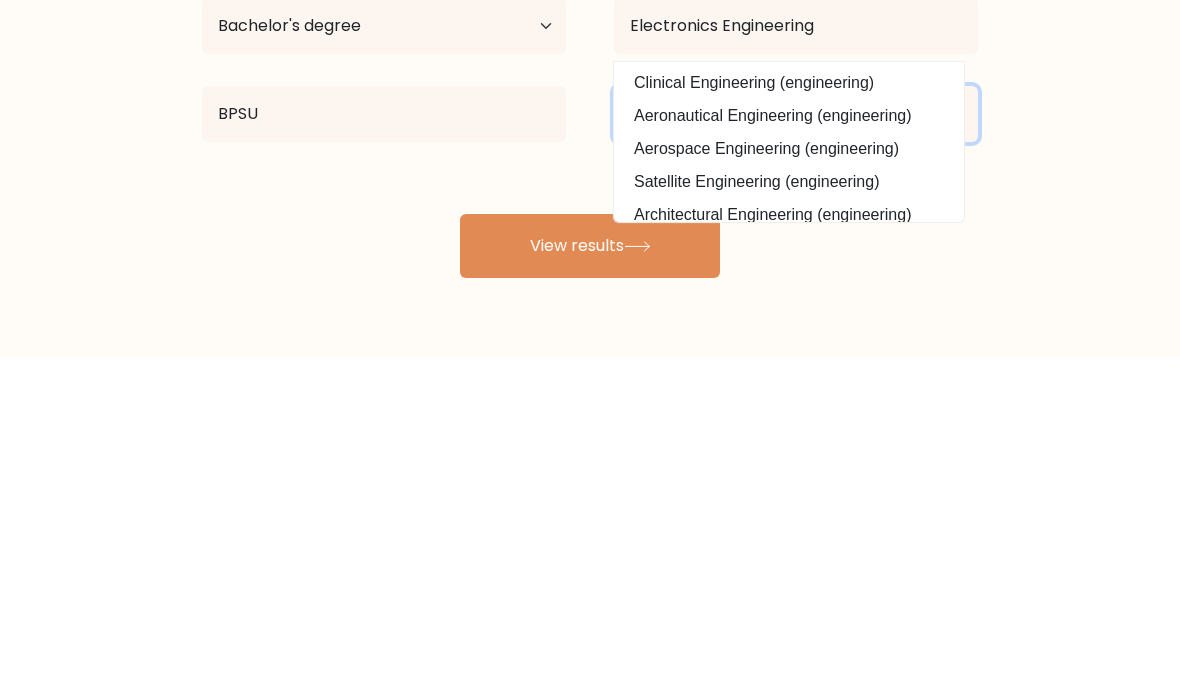 click on "Current employment status
Employed
Student
Retired
Other / prefer not to answer" at bounding box center [796, 452] 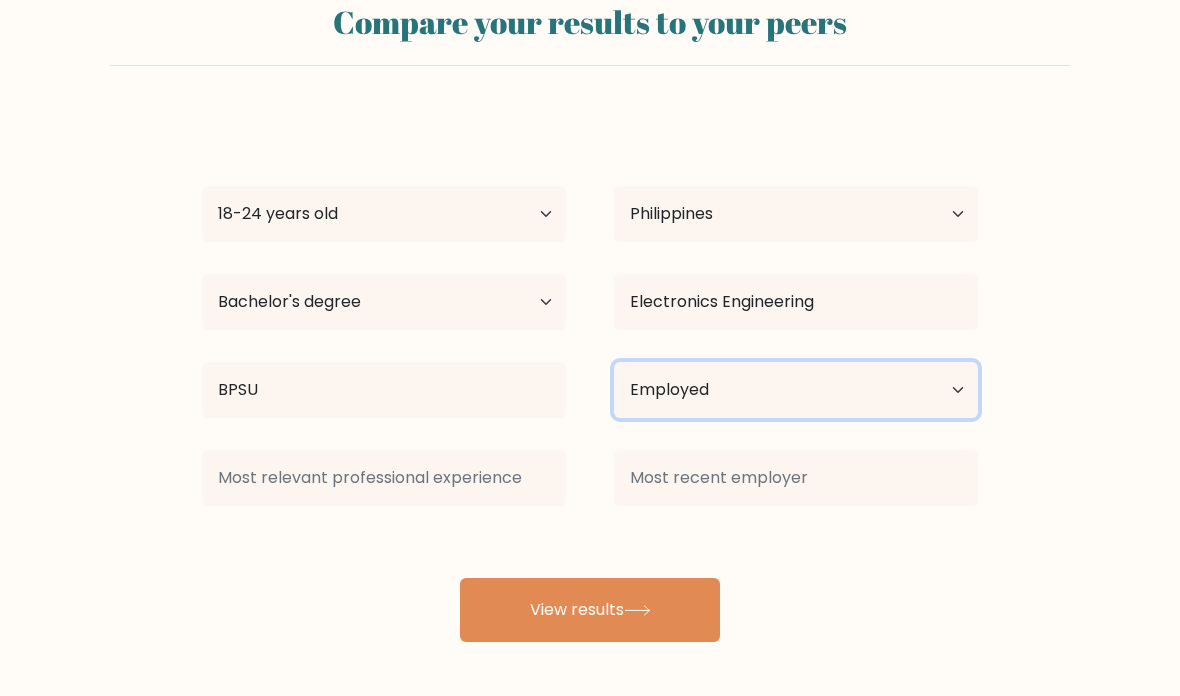 click on "Current employment status
Employed
Student
Retired
Other / prefer not to answer" at bounding box center [796, 390] 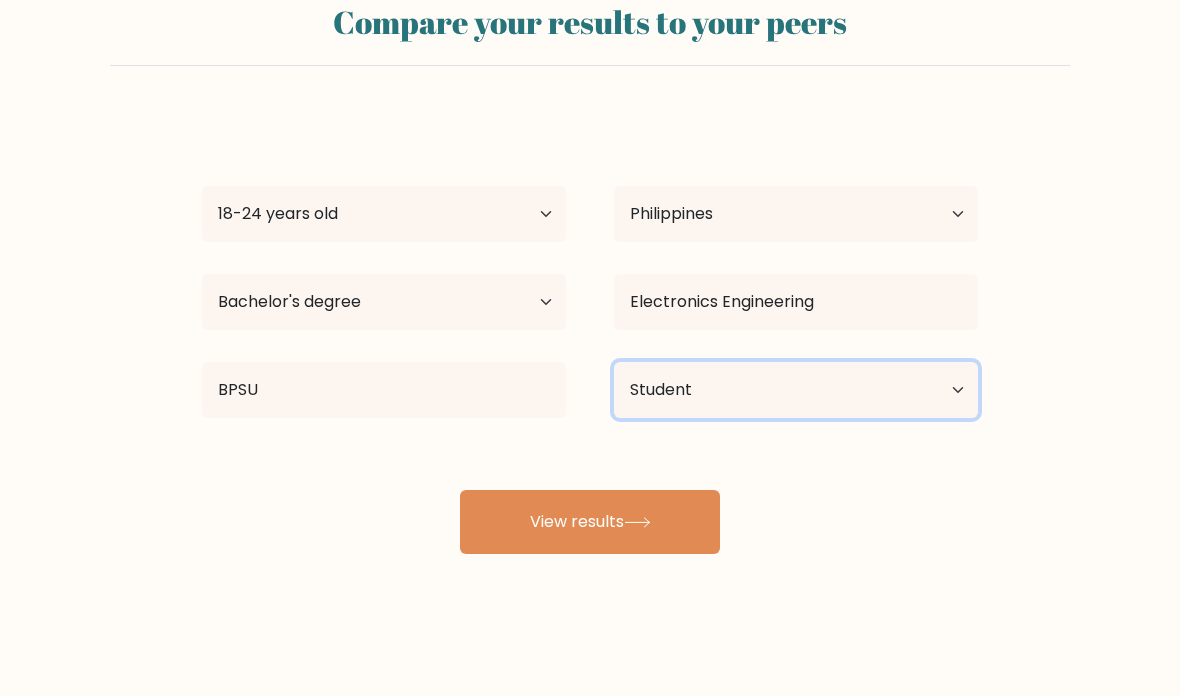 click on "Current employment status
Employed
Student
Retired
Other / prefer not to answer" at bounding box center [796, 390] 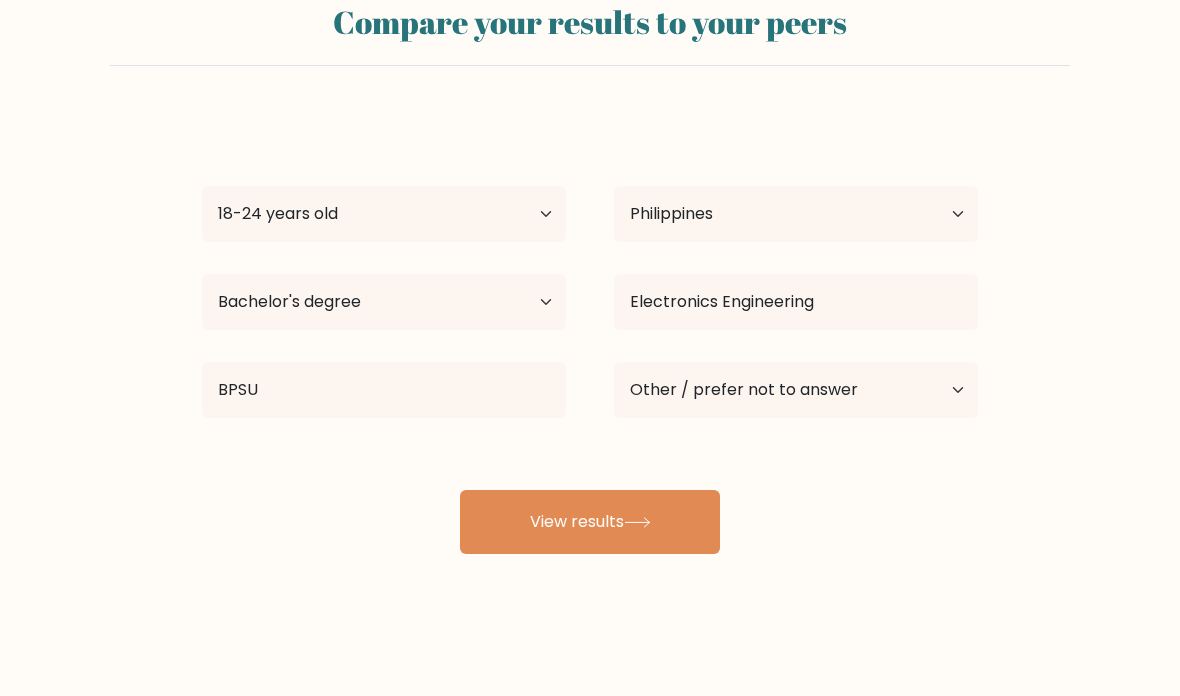 click on "View results" at bounding box center [590, 522] 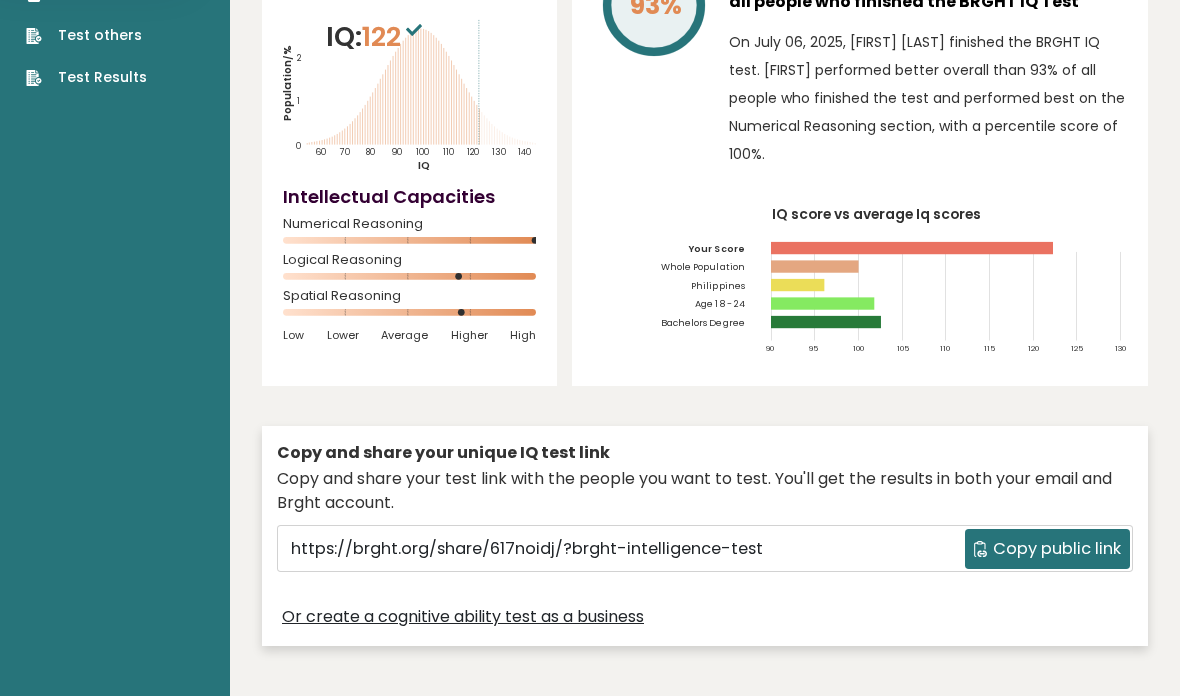 scroll, scrollTop: 192, scrollLeft: 0, axis: vertical 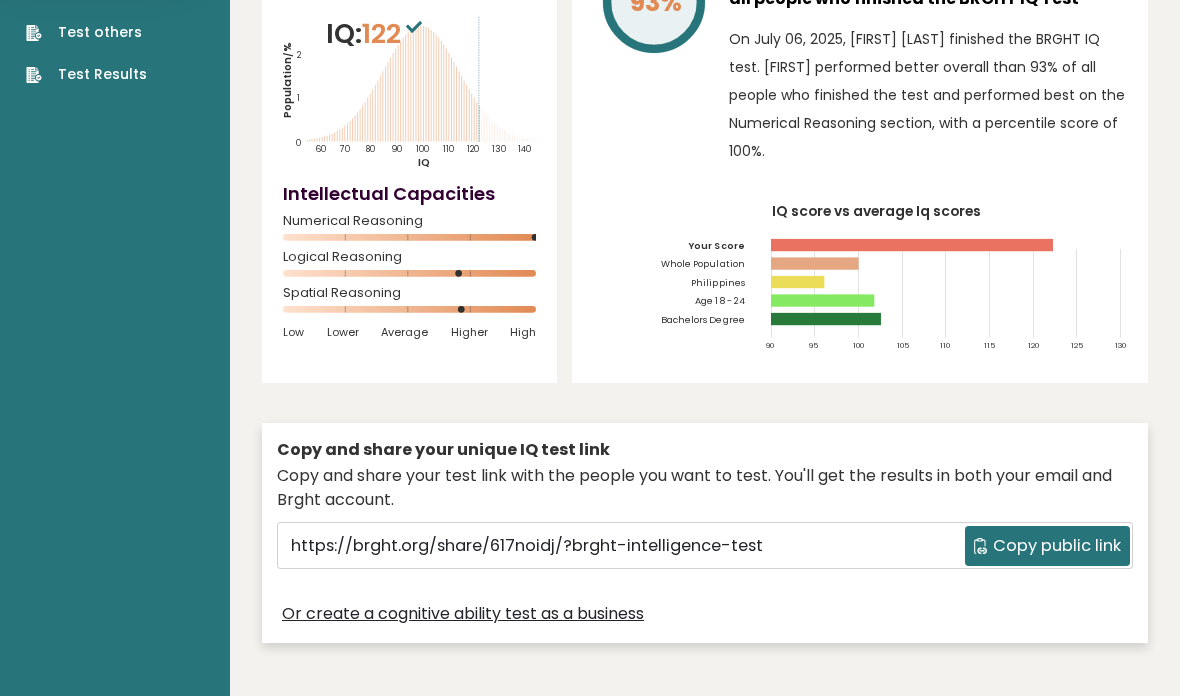 click on "Copy public link" at bounding box center (1057, 546) 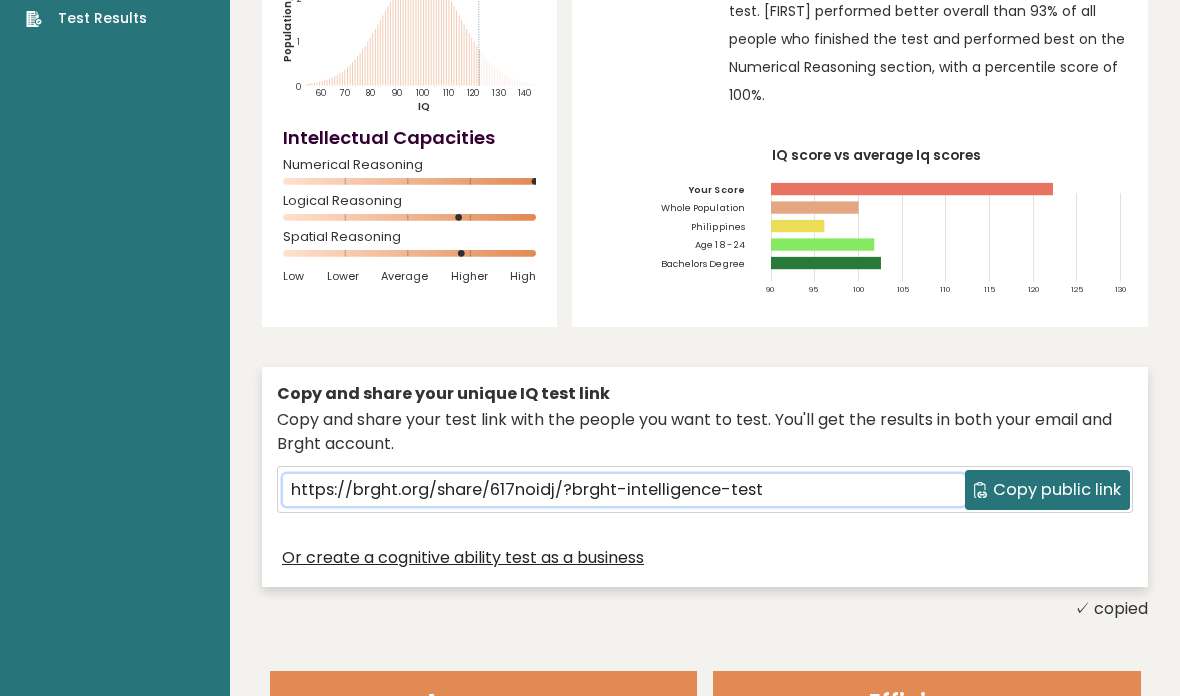 scroll, scrollTop: 251, scrollLeft: 0, axis: vertical 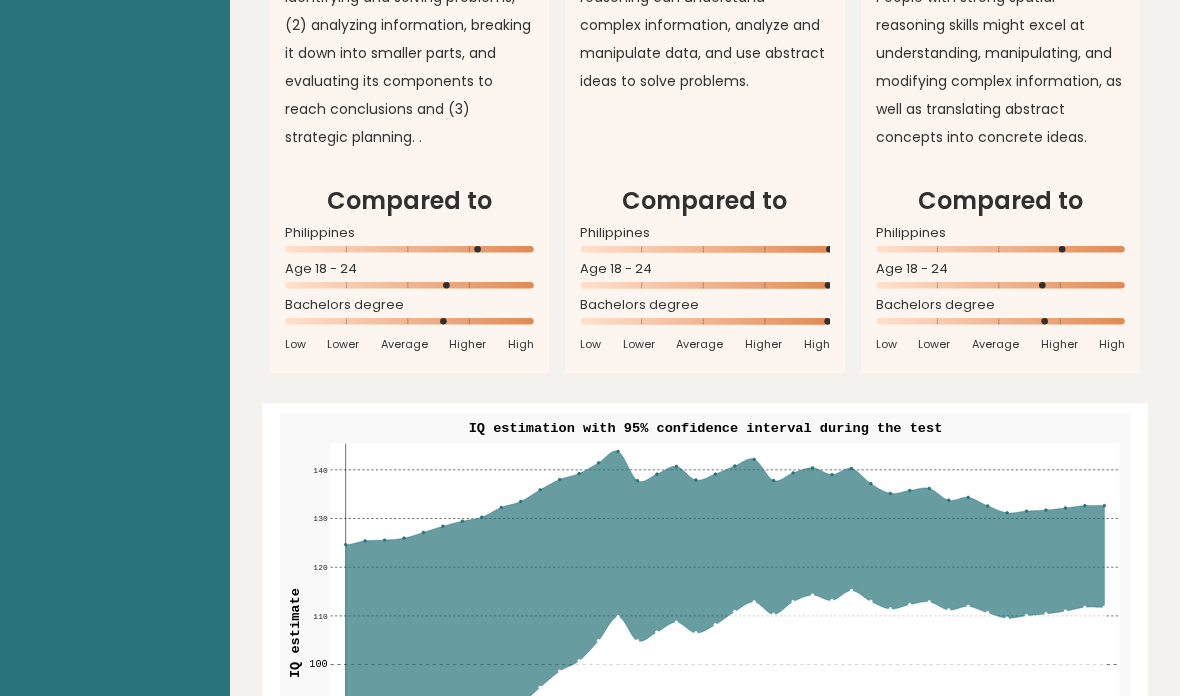 click at bounding box center (724, 707) 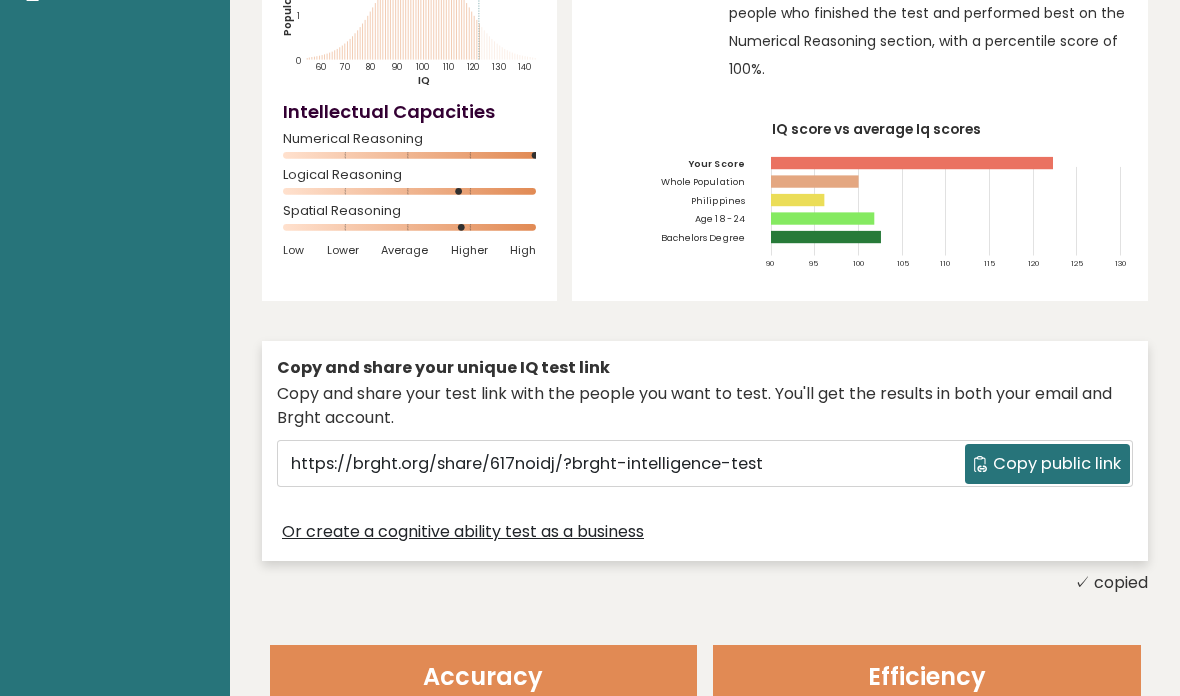 scroll, scrollTop: 0, scrollLeft: 0, axis: both 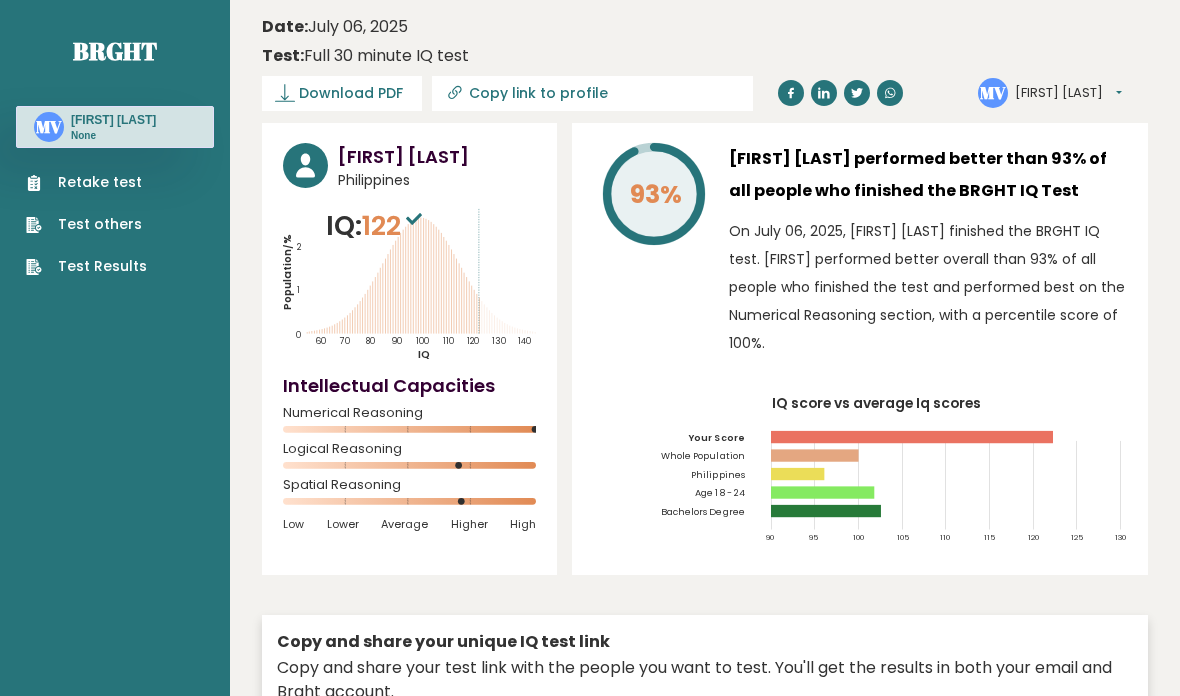 click on "Copy link to profile" at bounding box center (605, 93) 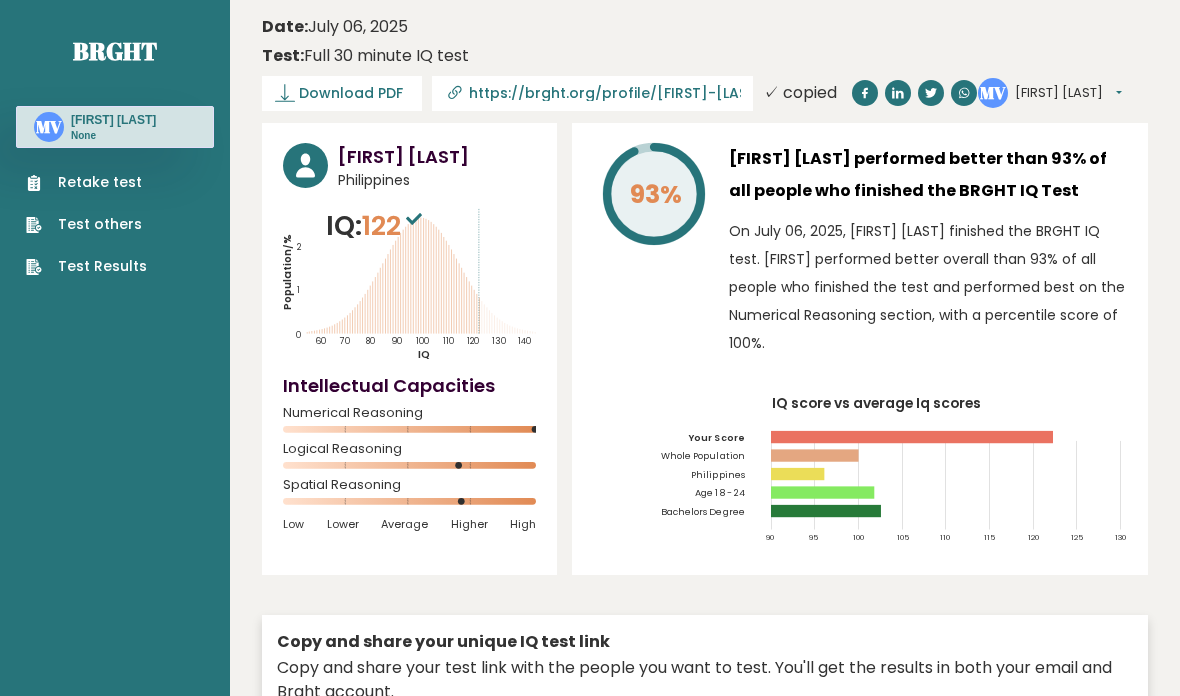 click on "Download PDF" at bounding box center [351, 93] 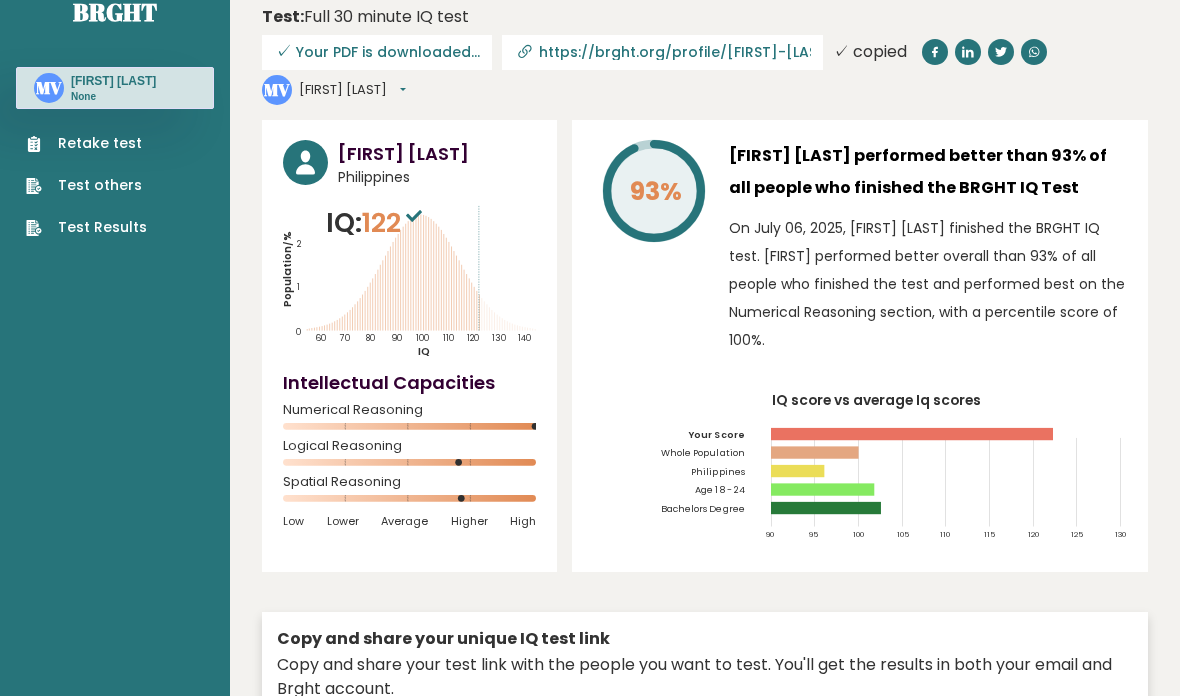 scroll, scrollTop: 0, scrollLeft: 0, axis: both 